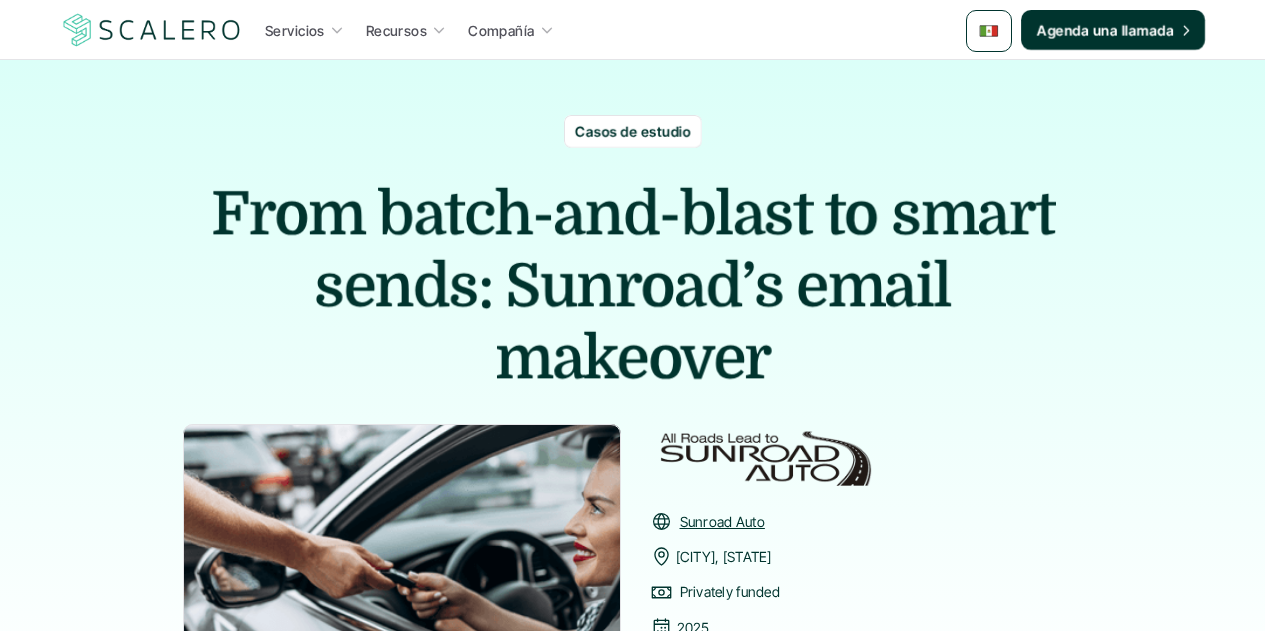 scroll, scrollTop: 925, scrollLeft: 0, axis: vertical 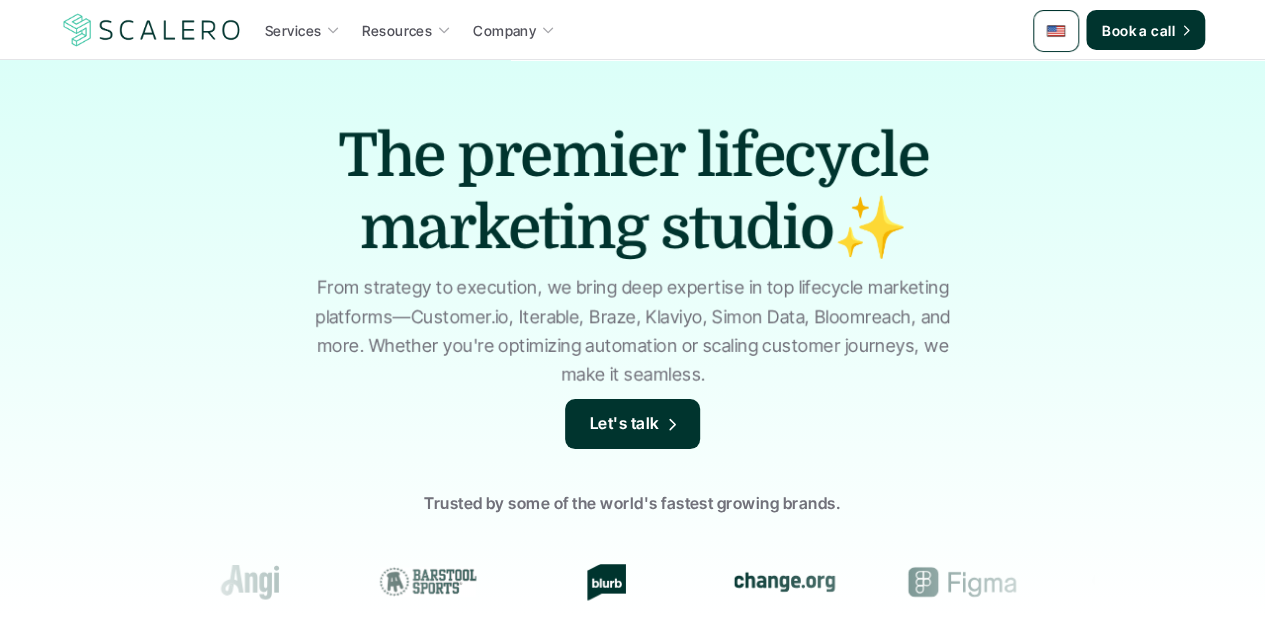 click at bounding box center (1056, 31) 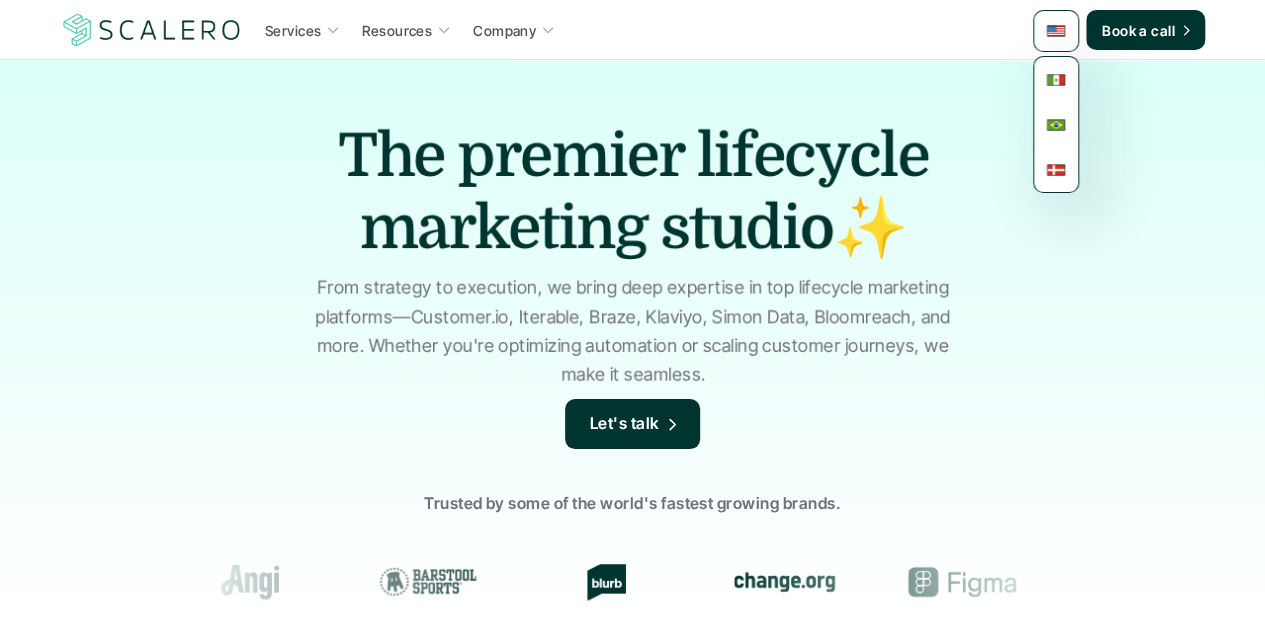 click at bounding box center (1056, 80) 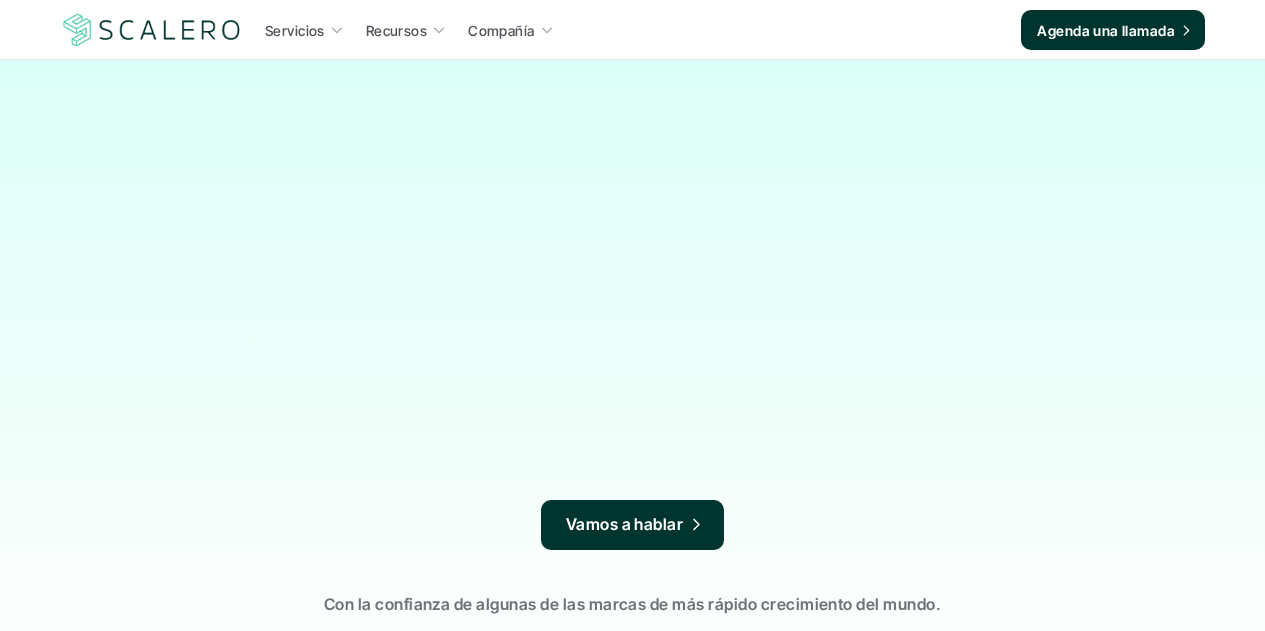 scroll, scrollTop: 0, scrollLeft: 0, axis: both 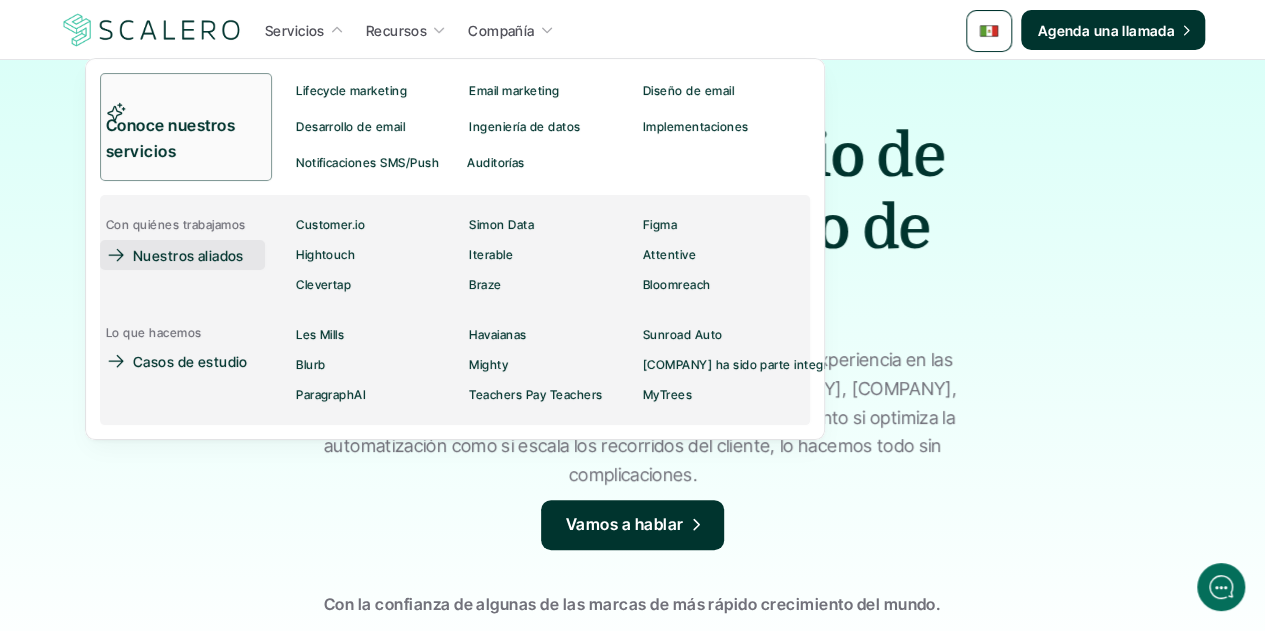 click on "Nuestros aliados" at bounding box center [188, 255] 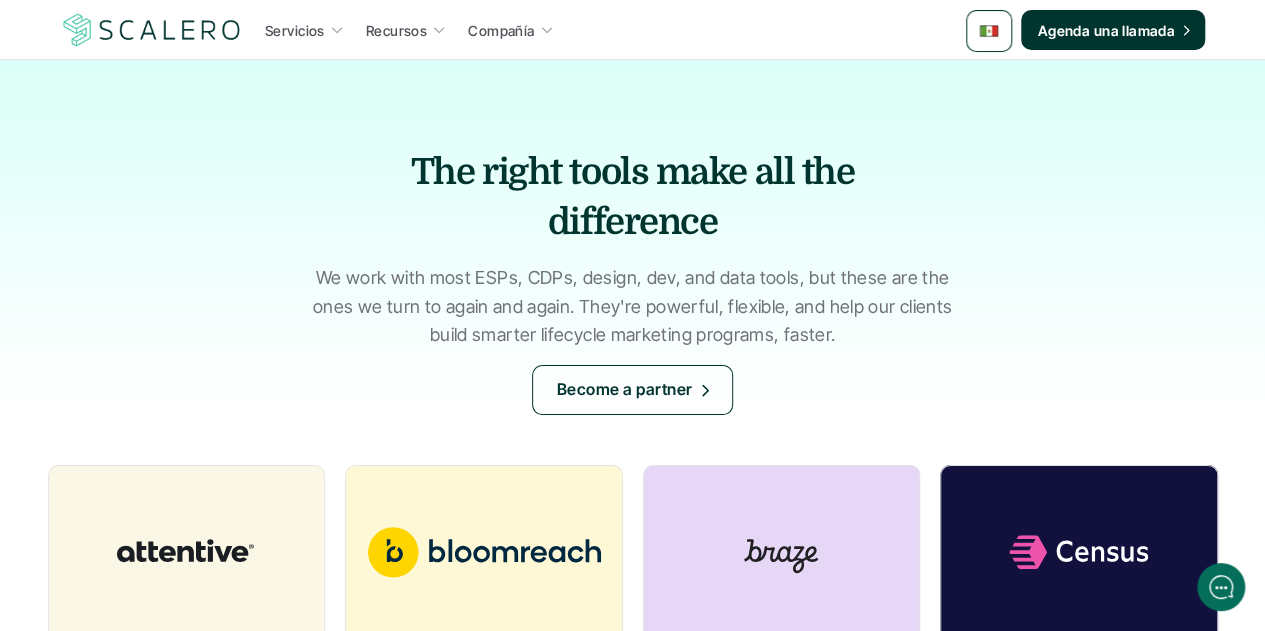 scroll, scrollTop: 0, scrollLeft: 0, axis: both 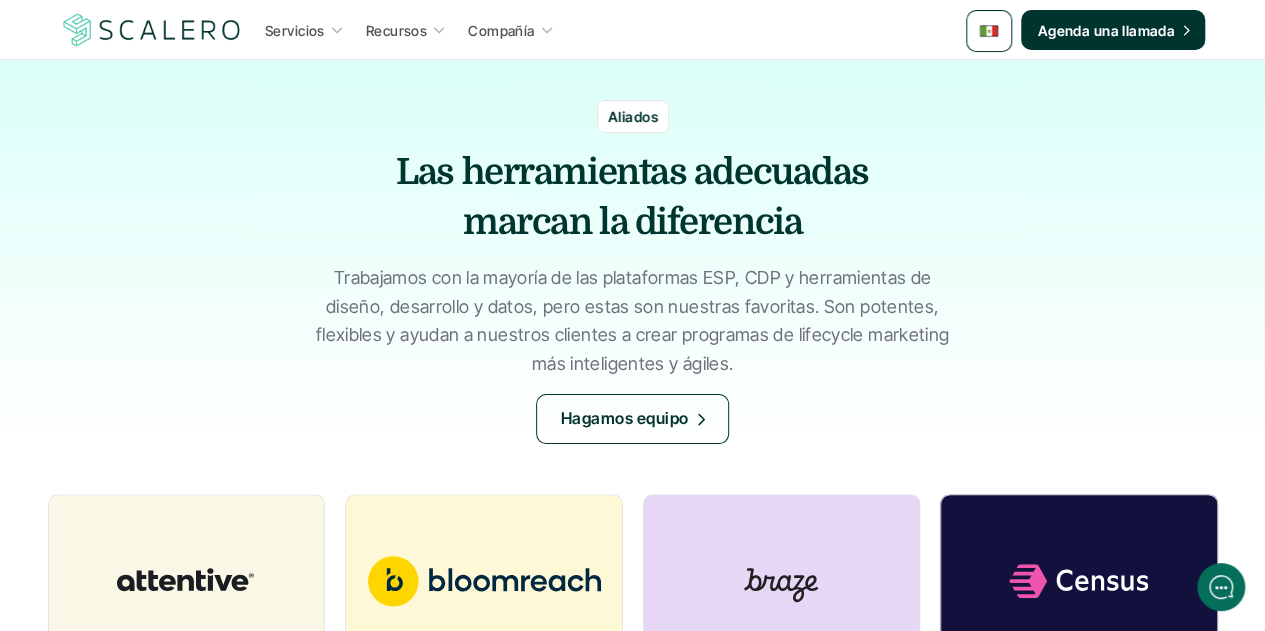 drag, startPoint x: 800, startPoint y: 221, endPoint x: 383, endPoint y: 162, distance: 421.15317 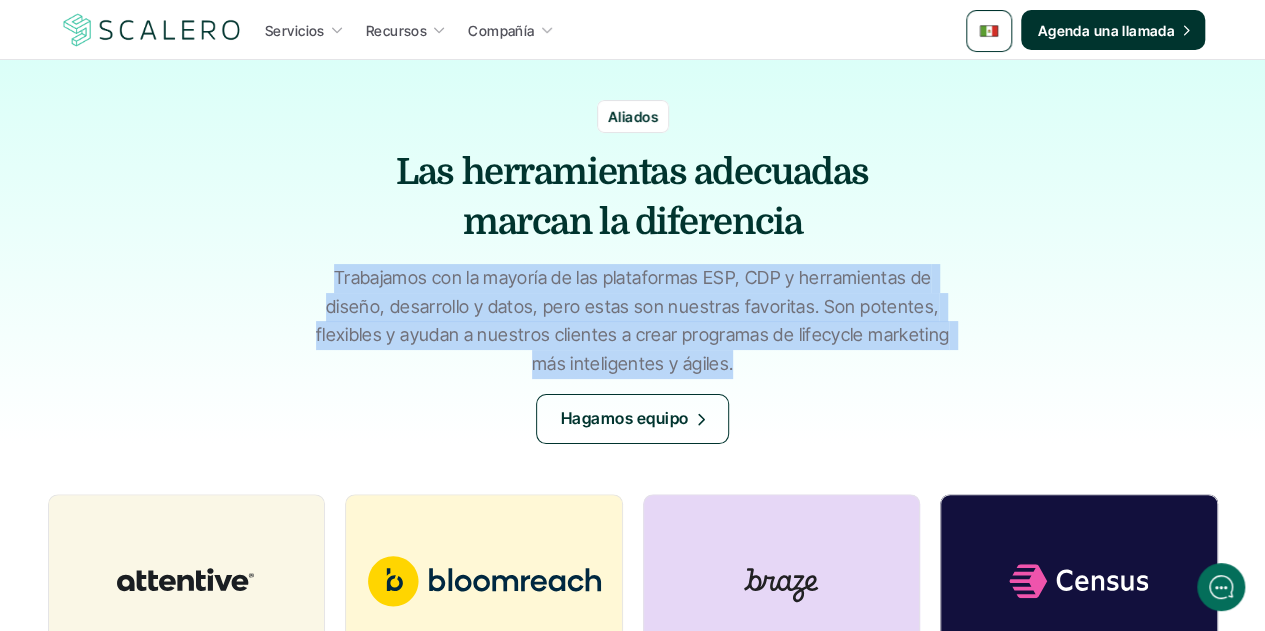 drag, startPoint x: 730, startPoint y: 367, endPoint x: 315, endPoint y: 271, distance: 425.95892 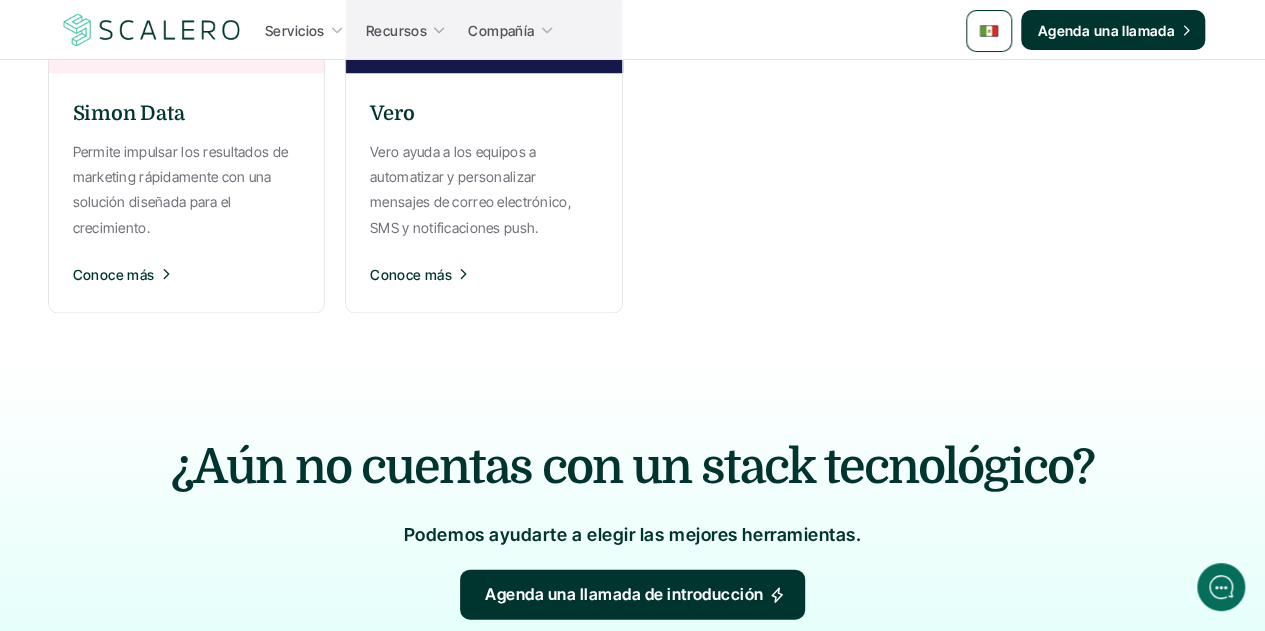scroll, scrollTop: 2000, scrollLeft: 0, axis: vertical 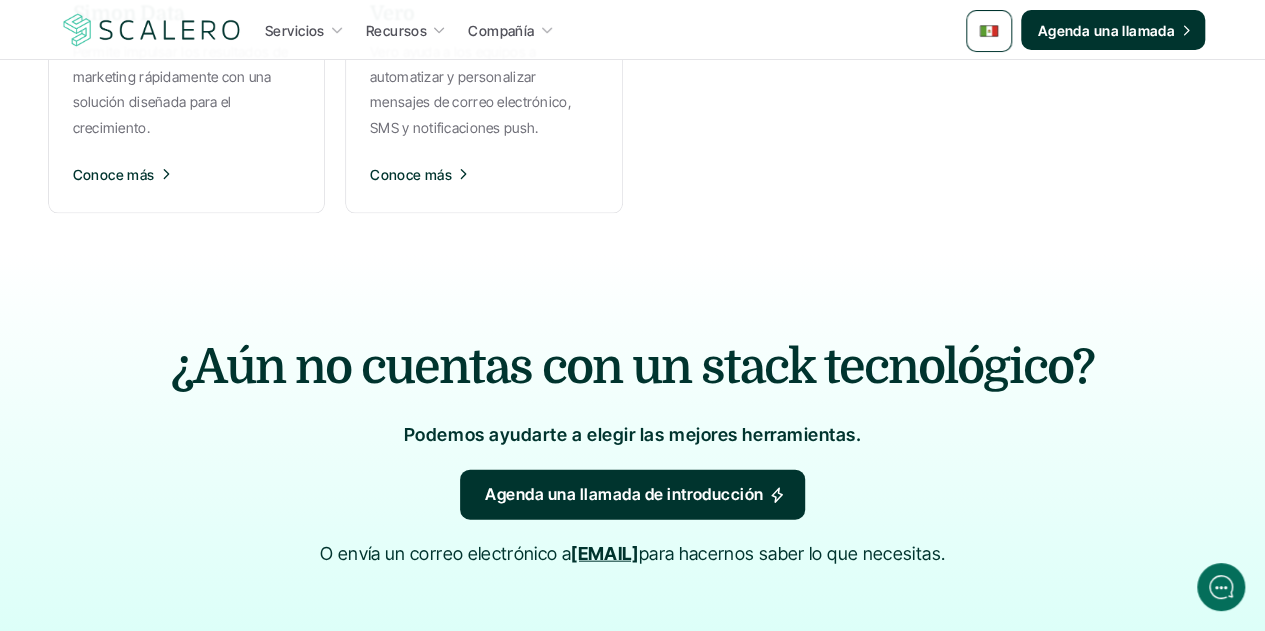 click on "¿Aún no cuentas con un stack tecnológico?" at bounding box center (633, 367) 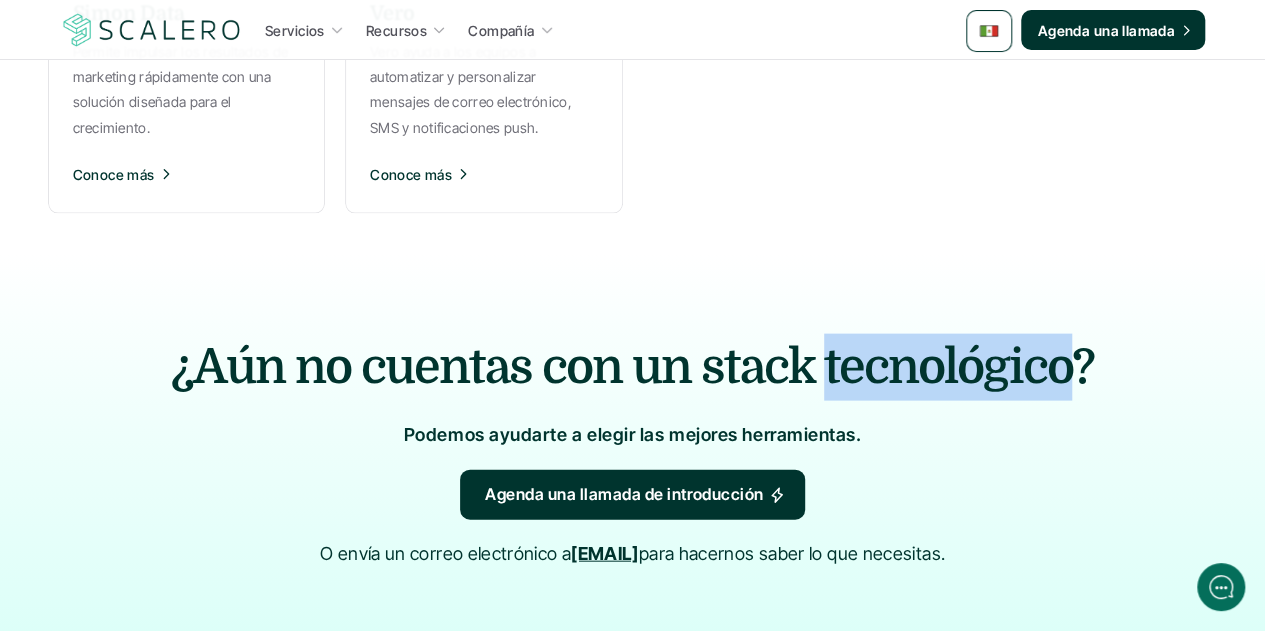click on "¿Aún no cuentas con un stack tecnológico?" at bounding box center [633, 367] 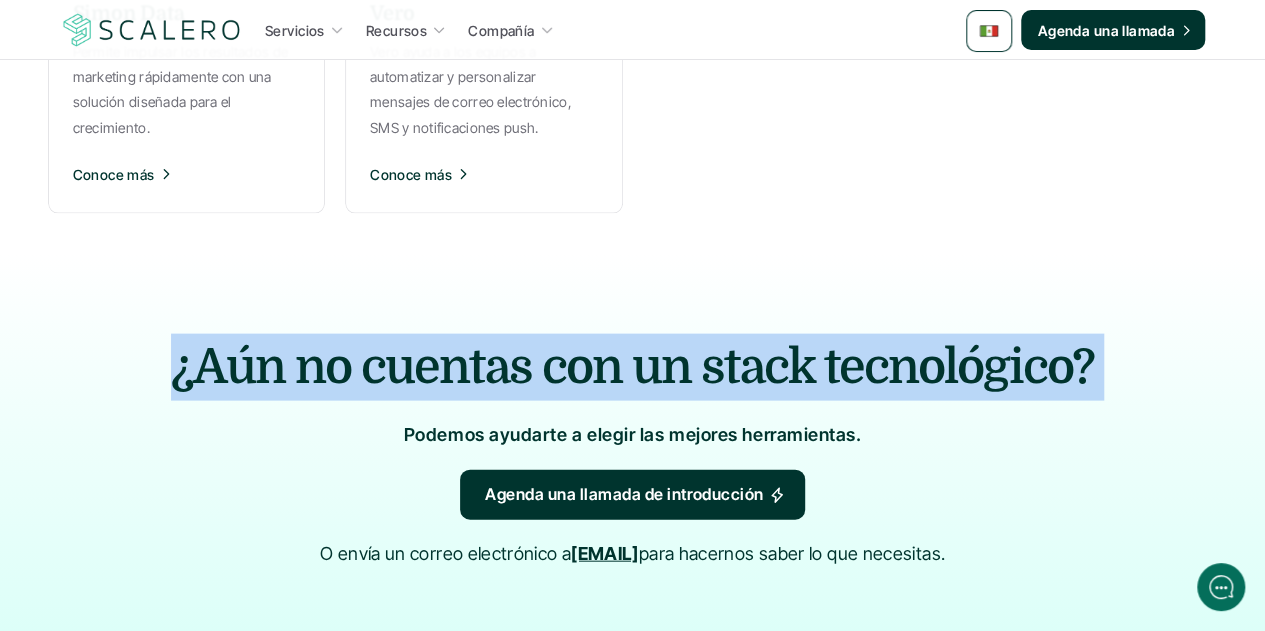 click on "¿Aún no cuentas con un stack tecnológico?" at bounding box center [633, 367] 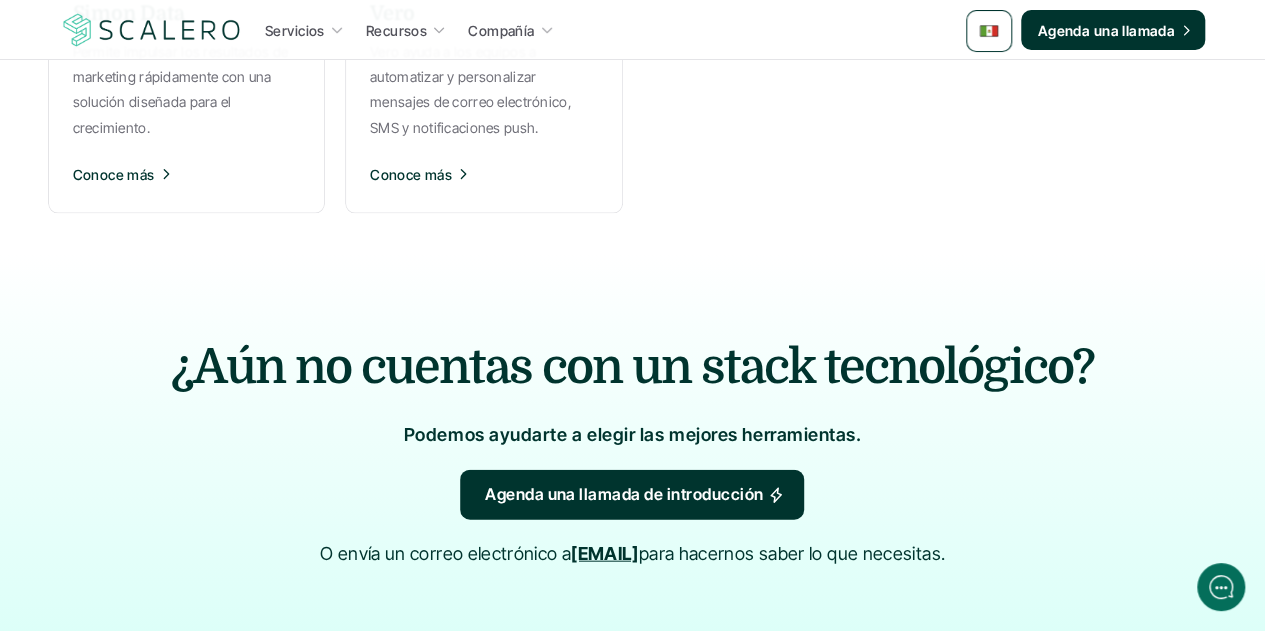 click on "Podemos ayudarte a elegir las mejores herramientas." at bounding box center [633, 435] 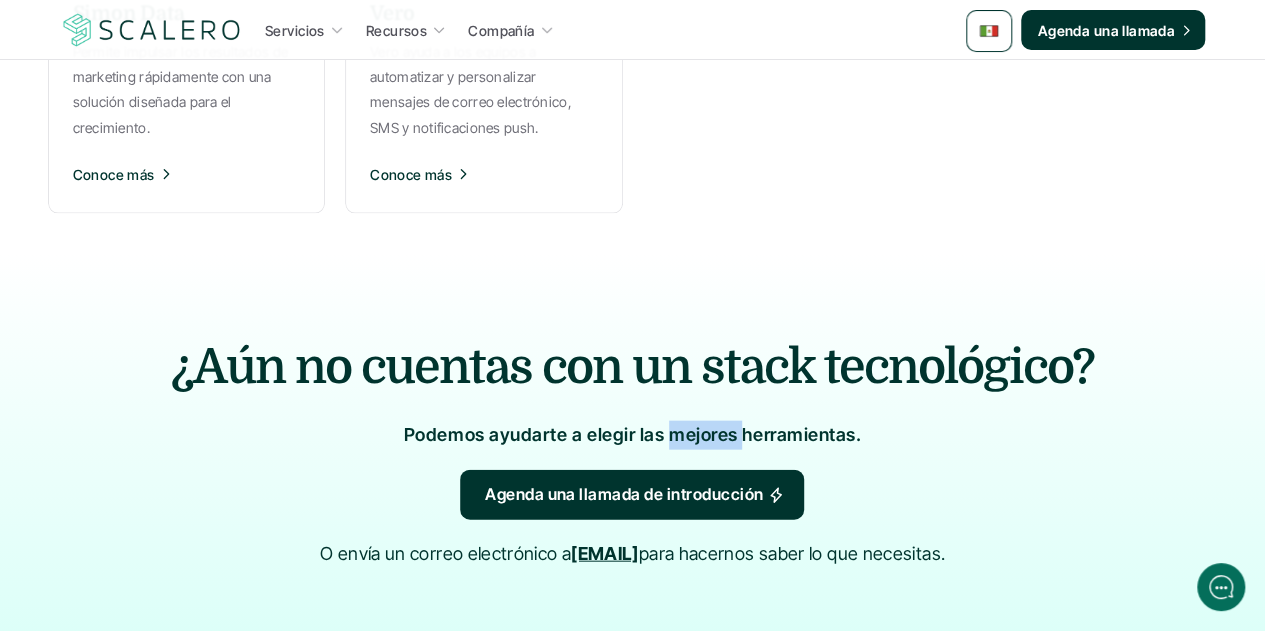 click on "Podemos ayudarte a elegir las mejores herramientas." at bounding box center [633, 435] 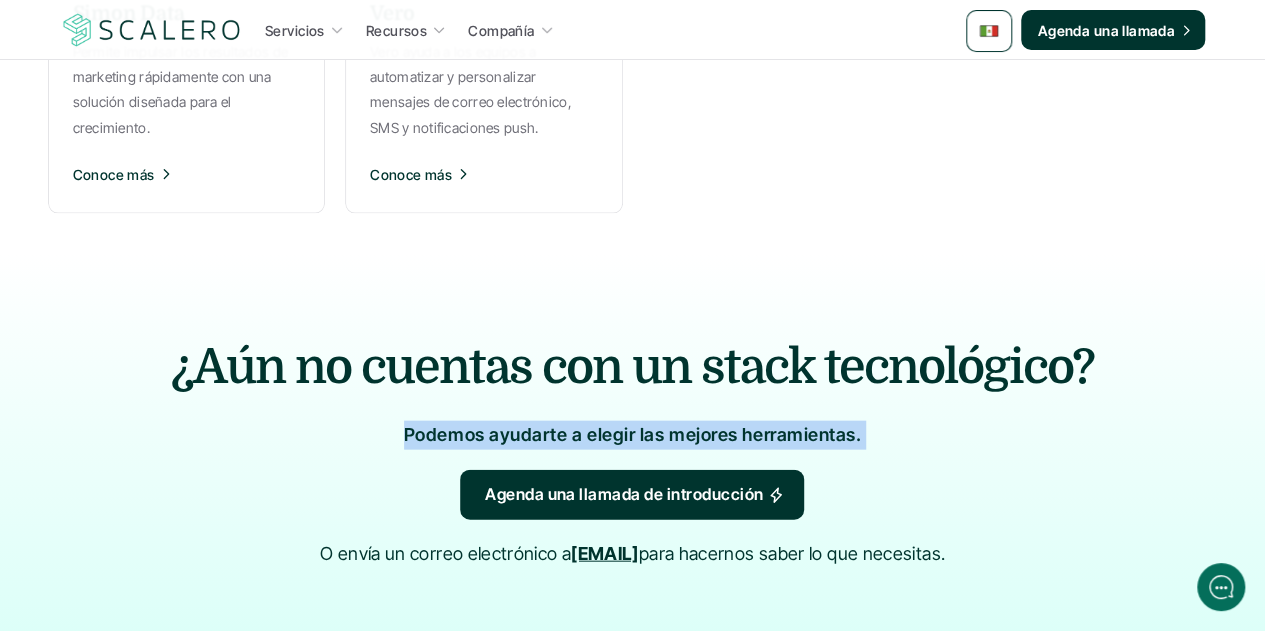 click on "Podemos ayudarte a elegir las mejores herramientas." at bounding box center [633, 435] 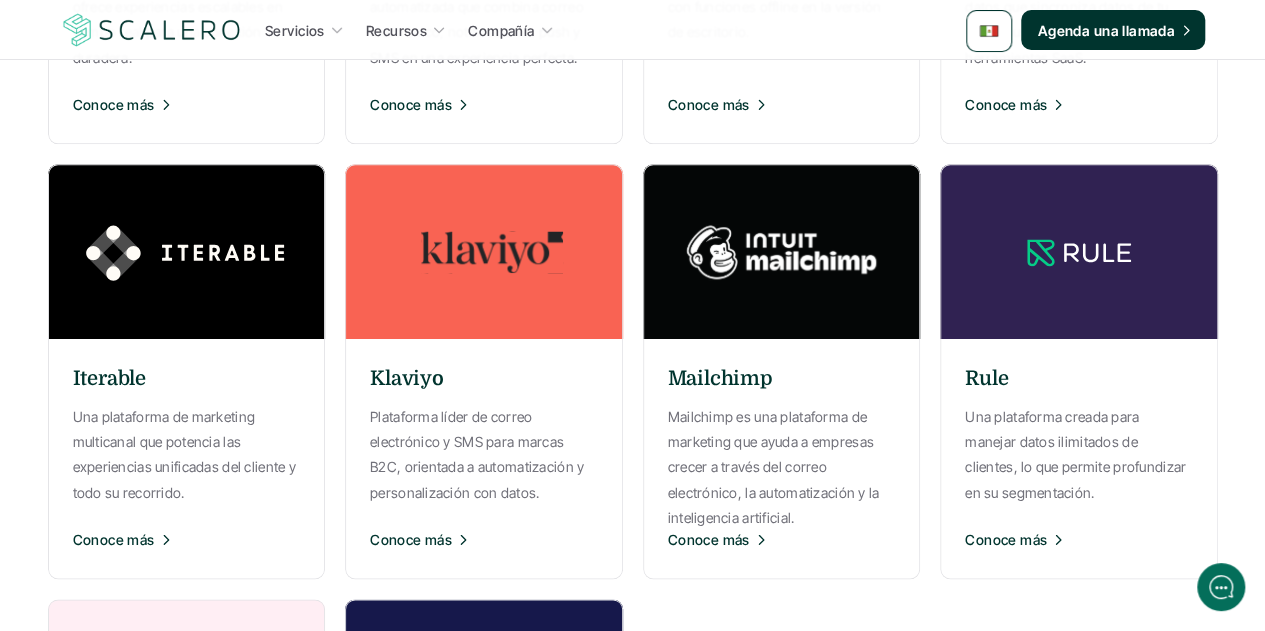 scroll, scrollTop: 1500, scrollLeft: 0, axis: vertical 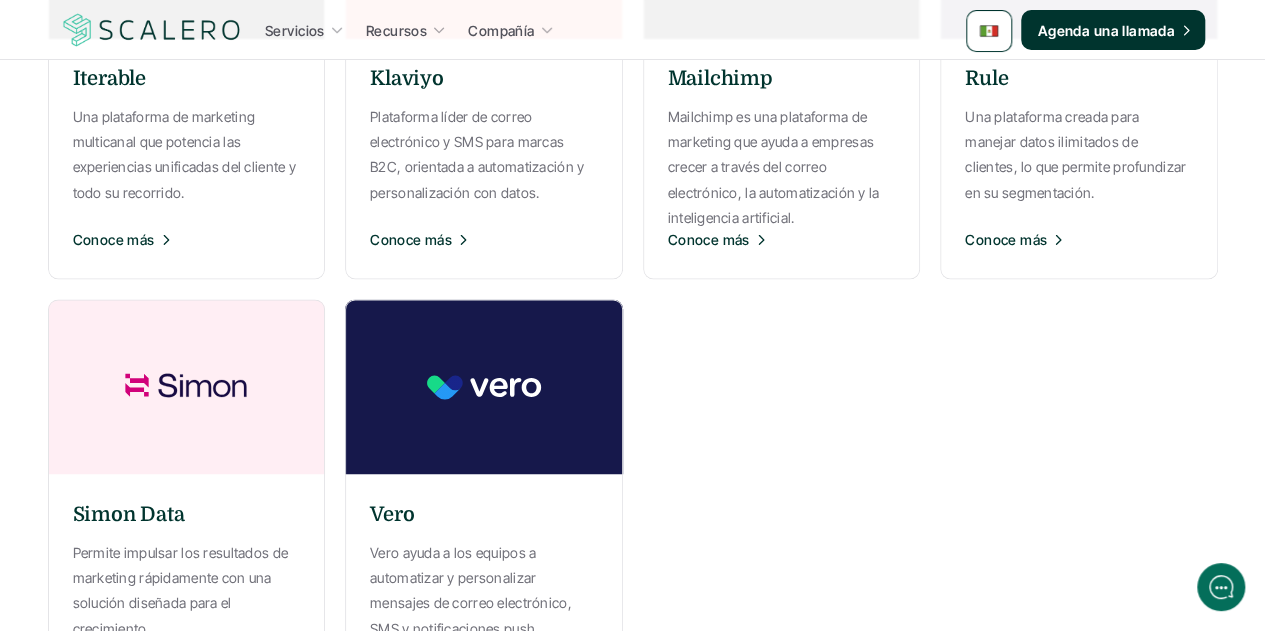 click on "Simon Data  Permite impulsar los resultados de marketing rápidamente con una solución diseñada para el crecimiento.  Conoce más" at bounding box center (187, 594) 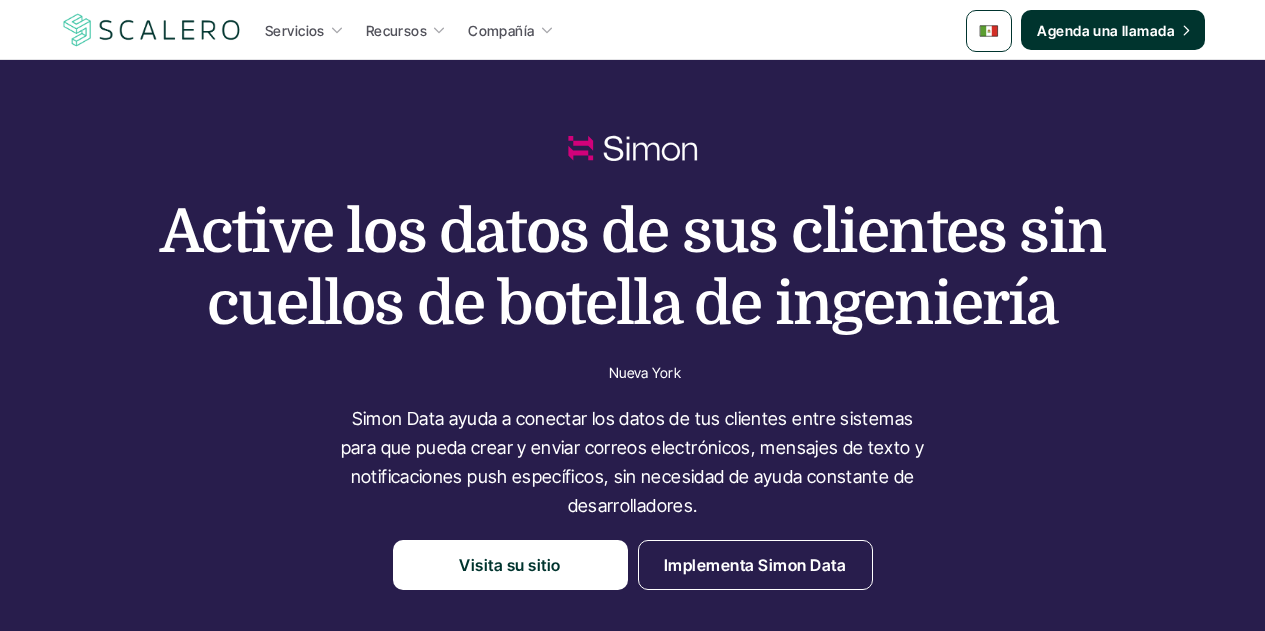 scroll, scrollTop: 0, scrollLeft: 0, axis: both 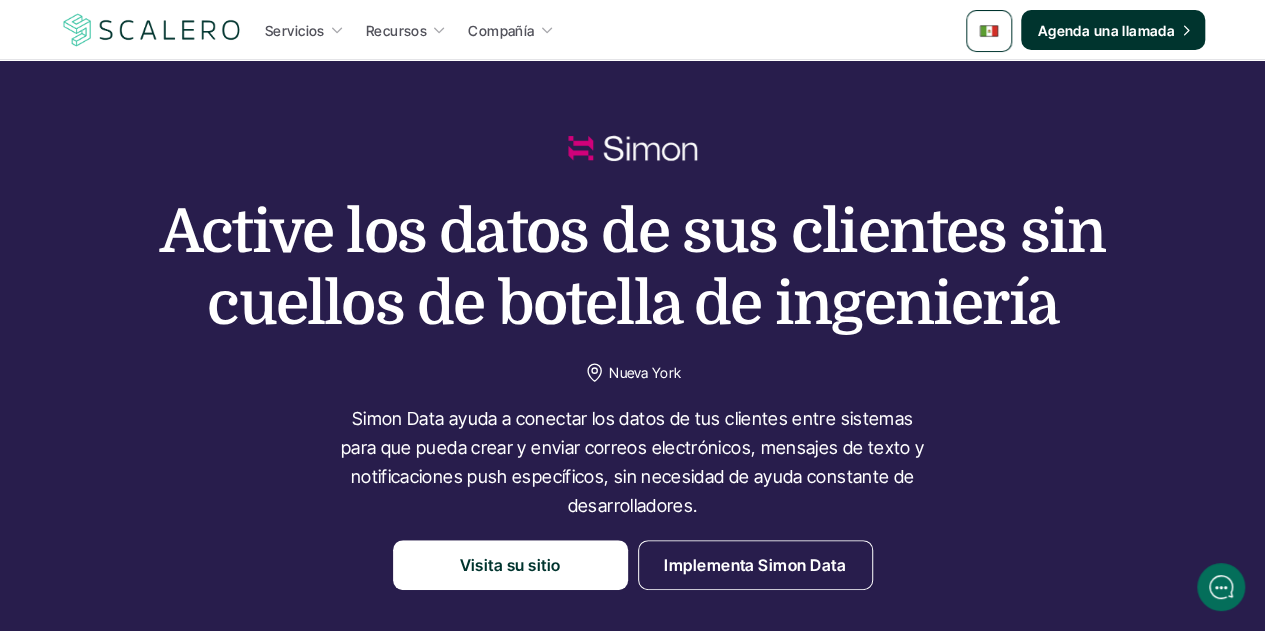 drag, startPoint x: 1050, startPoint y: 310, endPoint x: 176, endPoint y: 241, distance: 876.7195 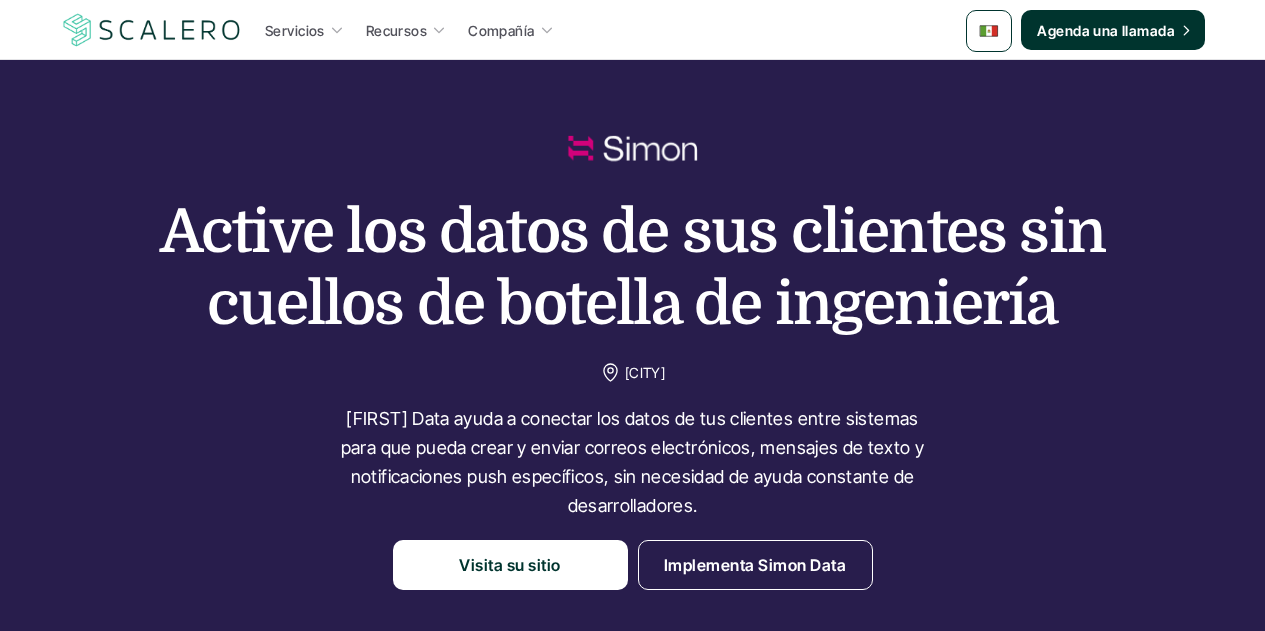 scroll, scrollTop: 0, scrollLeft: 0, axis: both 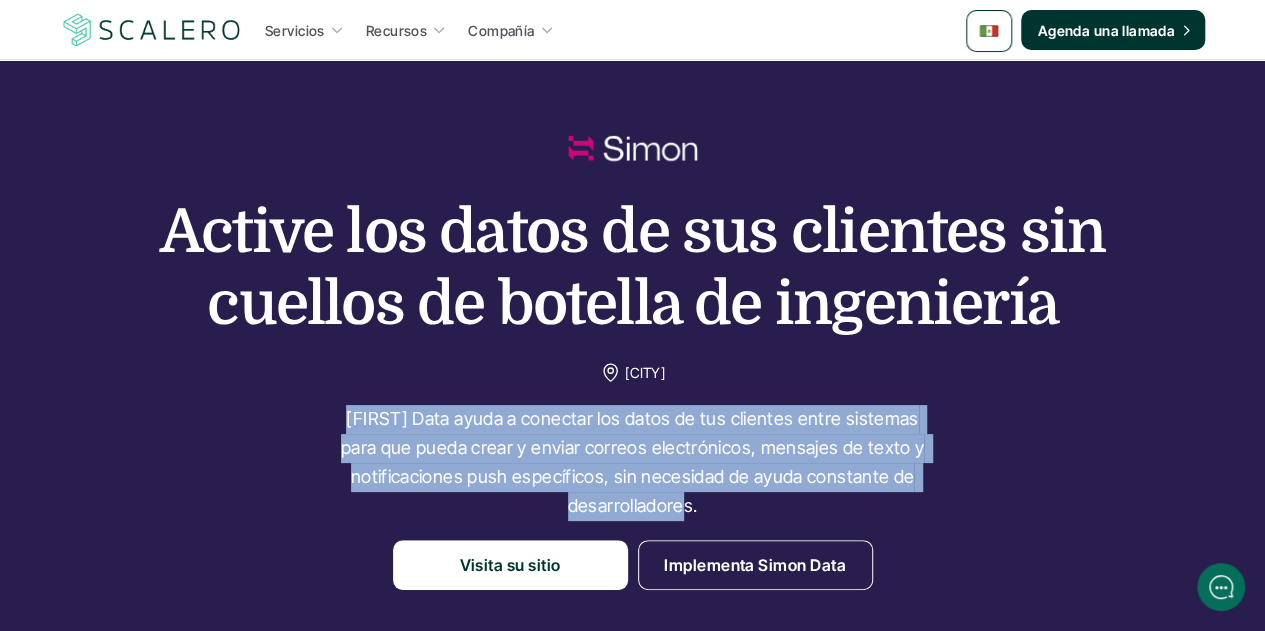 drag, startPoint x: 696, startPoint y: 506, endPoint x: 337, endPoint y: 425, distance: 368.02444 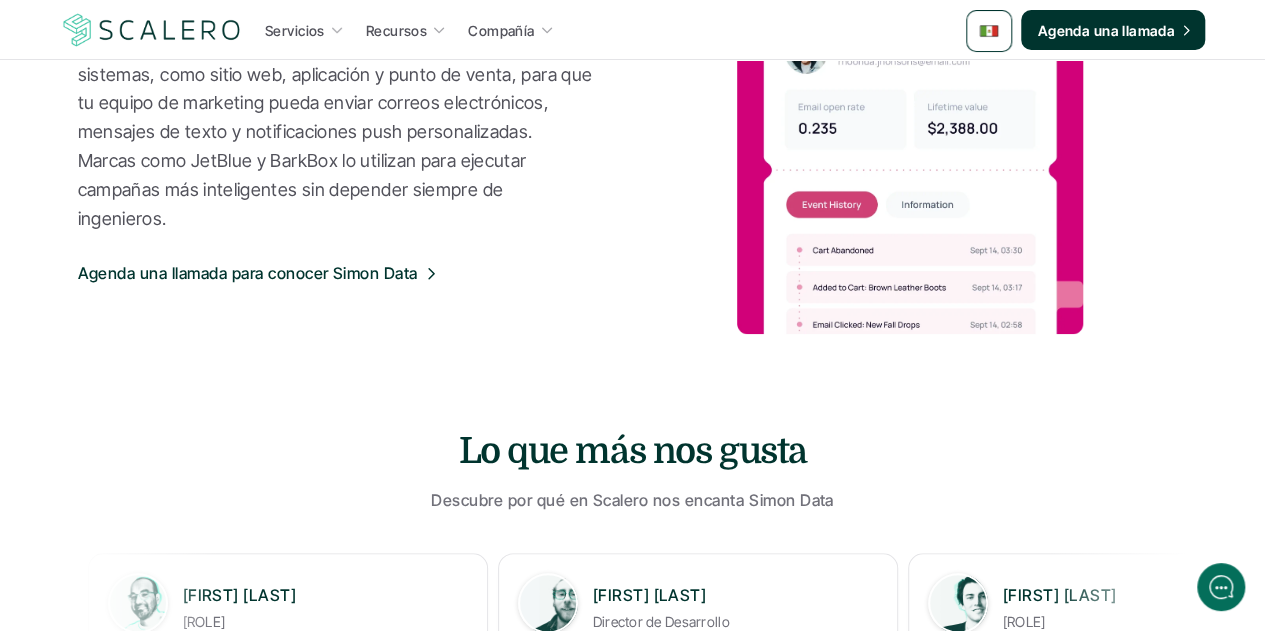 scroll, scrollTop: 500, scrollLeft: 0, axis: vertical 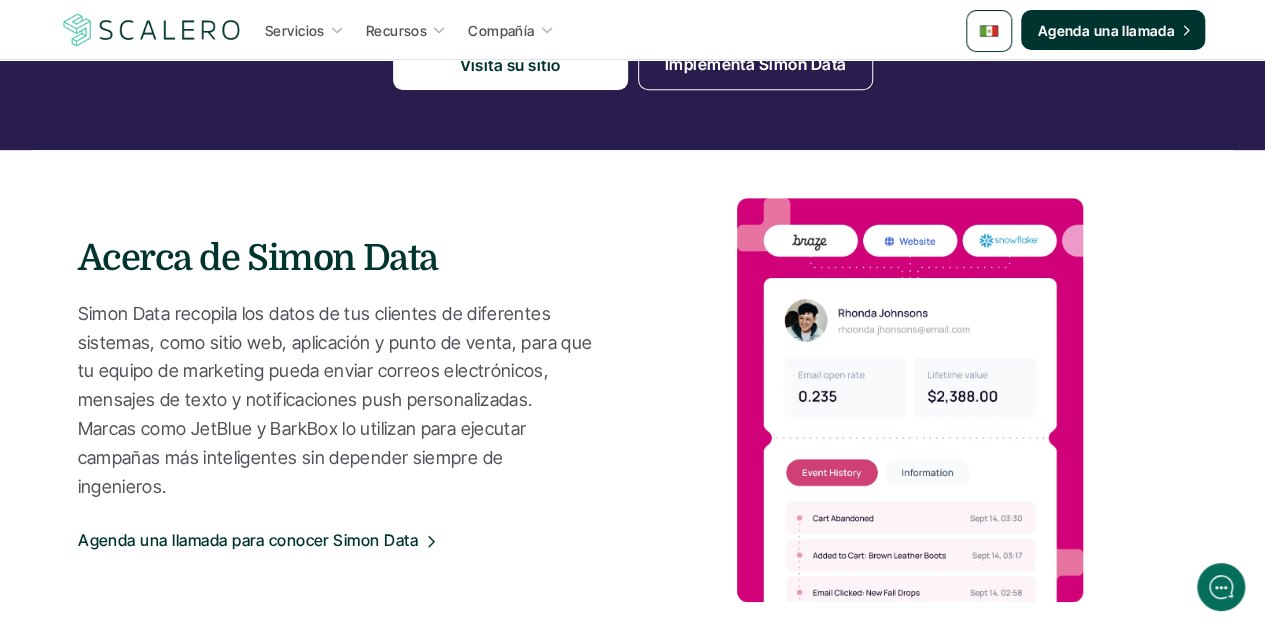drag, startPoint x: 596, startPoint y: 474, endPoint x: 57, endPoint y: 331, distance: 557.64685 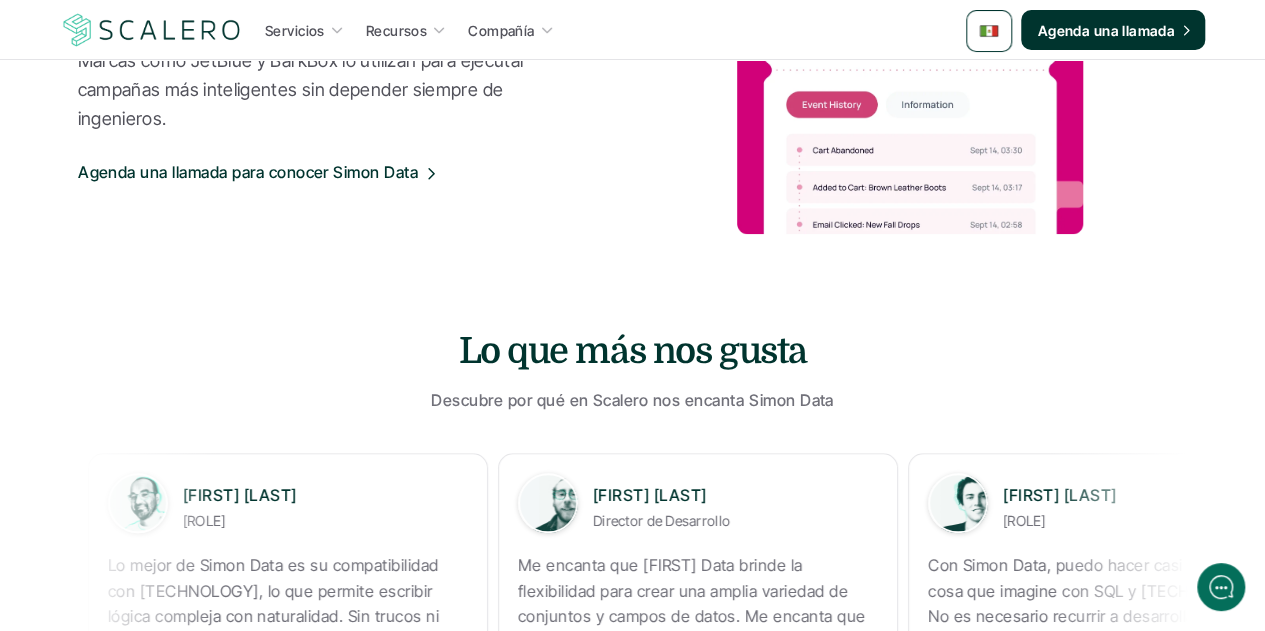 scroll, scrollTop: 900, scrollLeft: 0, axis: vertical 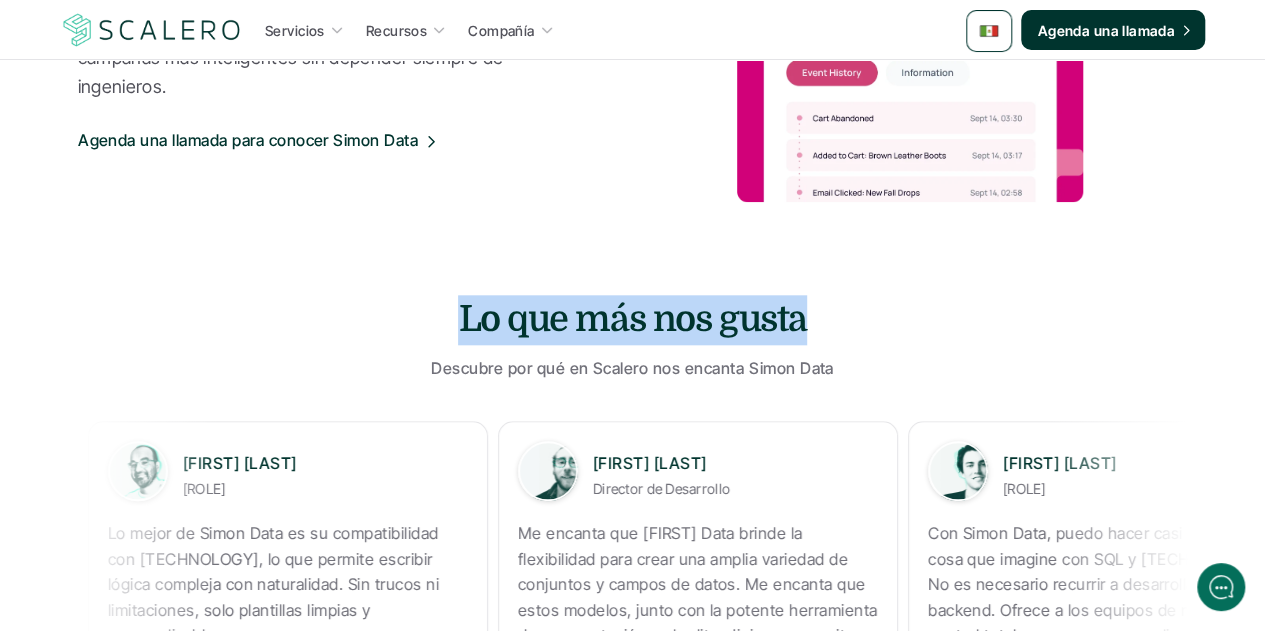 drag, startPoint x: 800, startPoint y: 325, endPoint x: 409, endPoint y: 306, distance: 391.46136 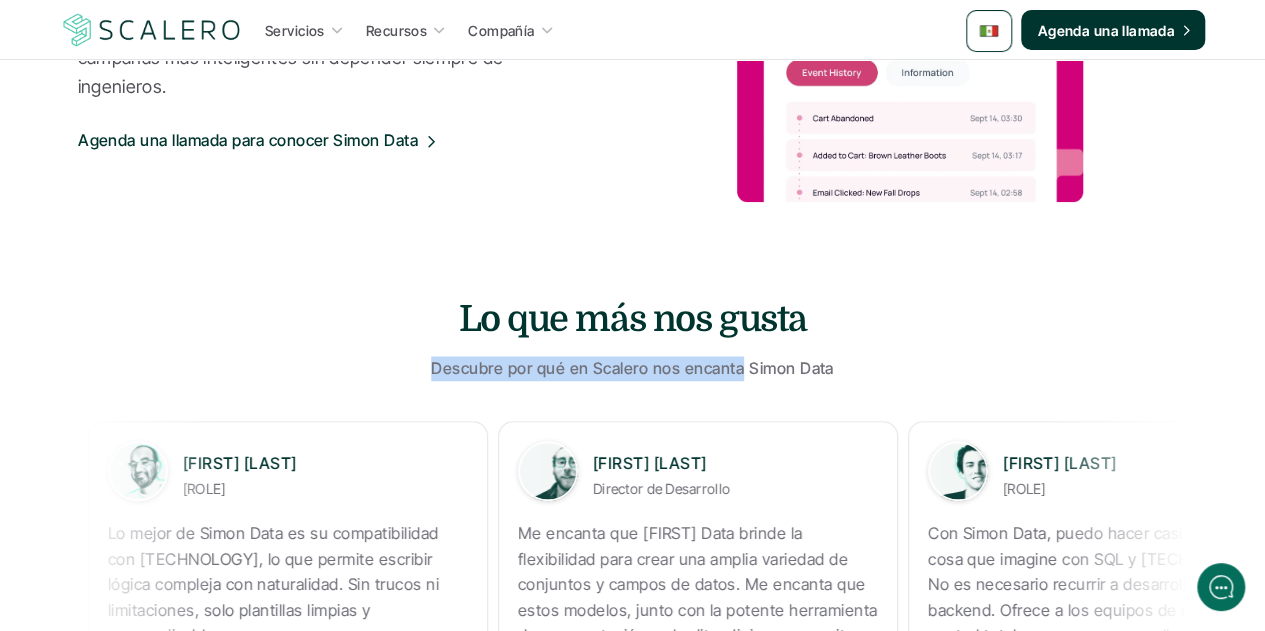 drag, startPoint x: 428, startPoint y: 368, endPoint x: 736, endPoint y: 370, distance: 308.0065 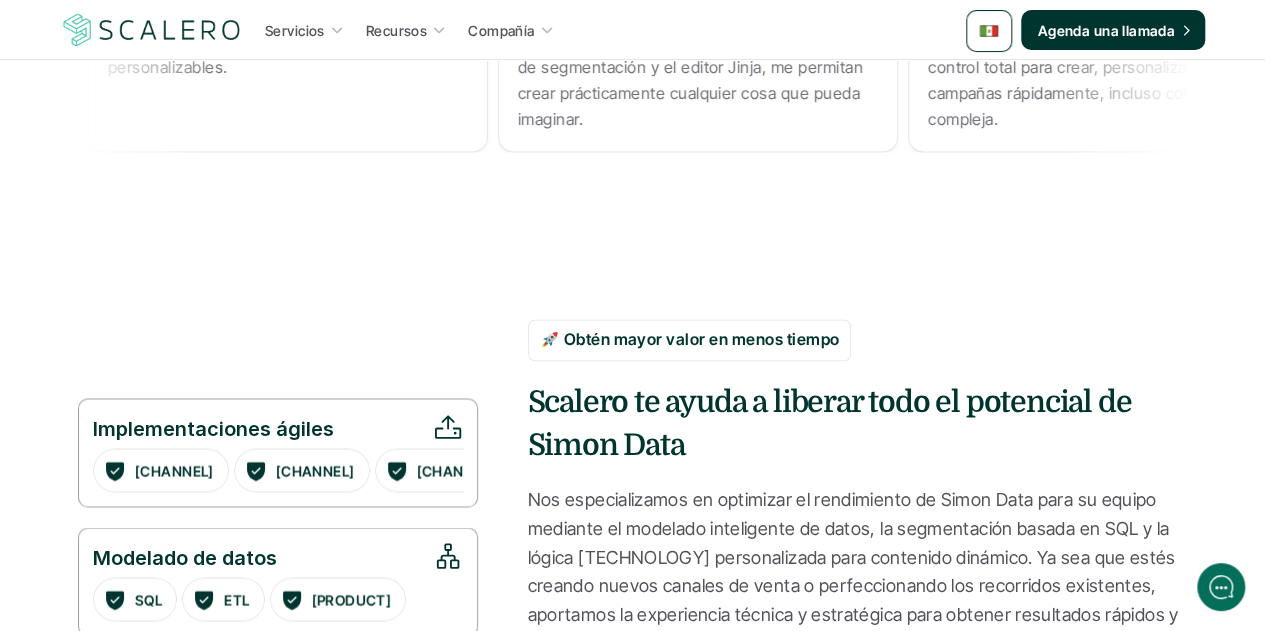 scroll, scrollTop: 1500, scrollLeft: 0, axis: vertical 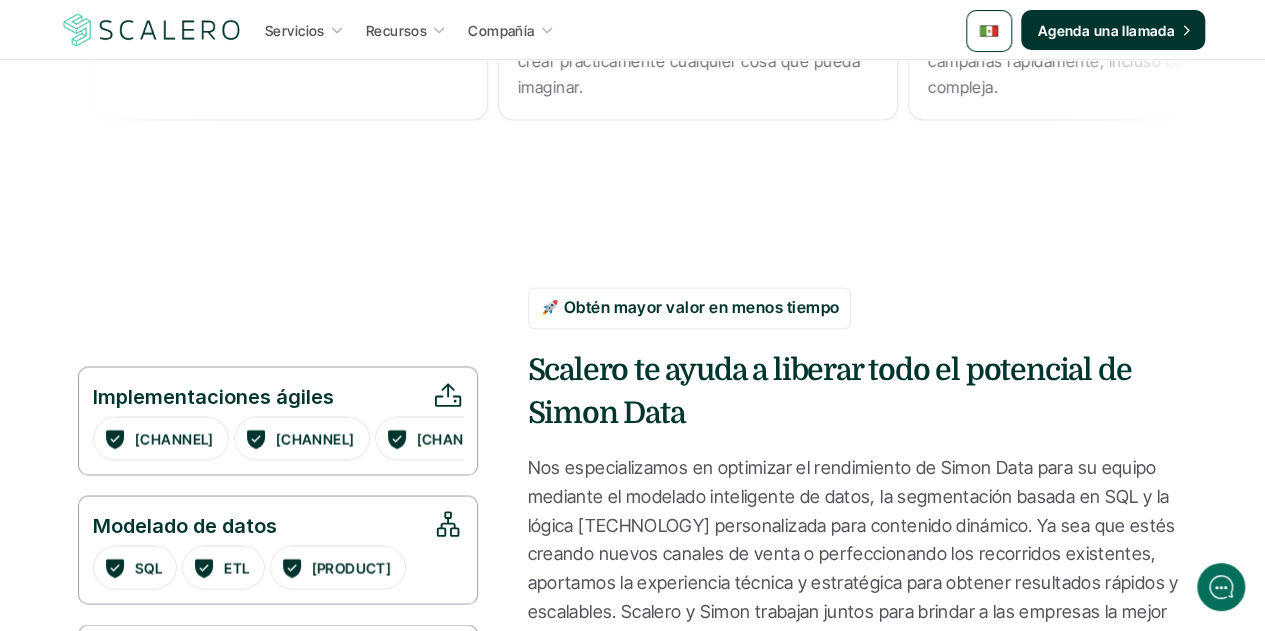 drag, startPoint x: 844, startPoint y: 305, endPoint x: 568, endPoint y: 297, distance: 276.1159 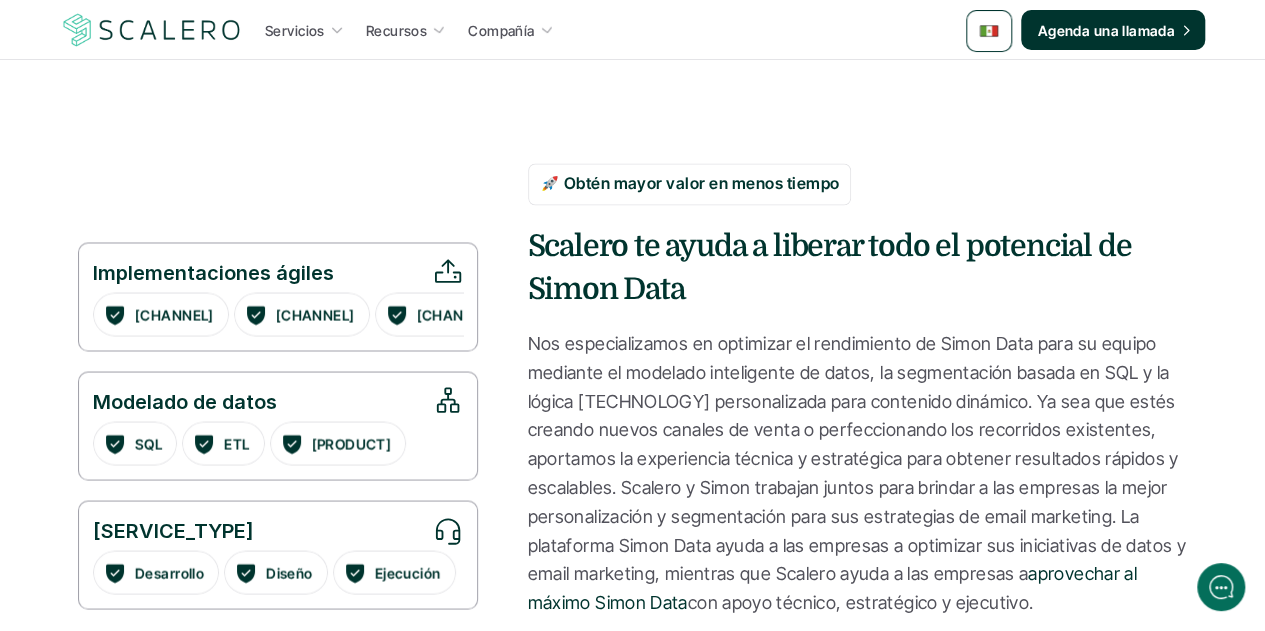 scroll, scrollTop: 1800, scrollLeft: 0, axis: vertical 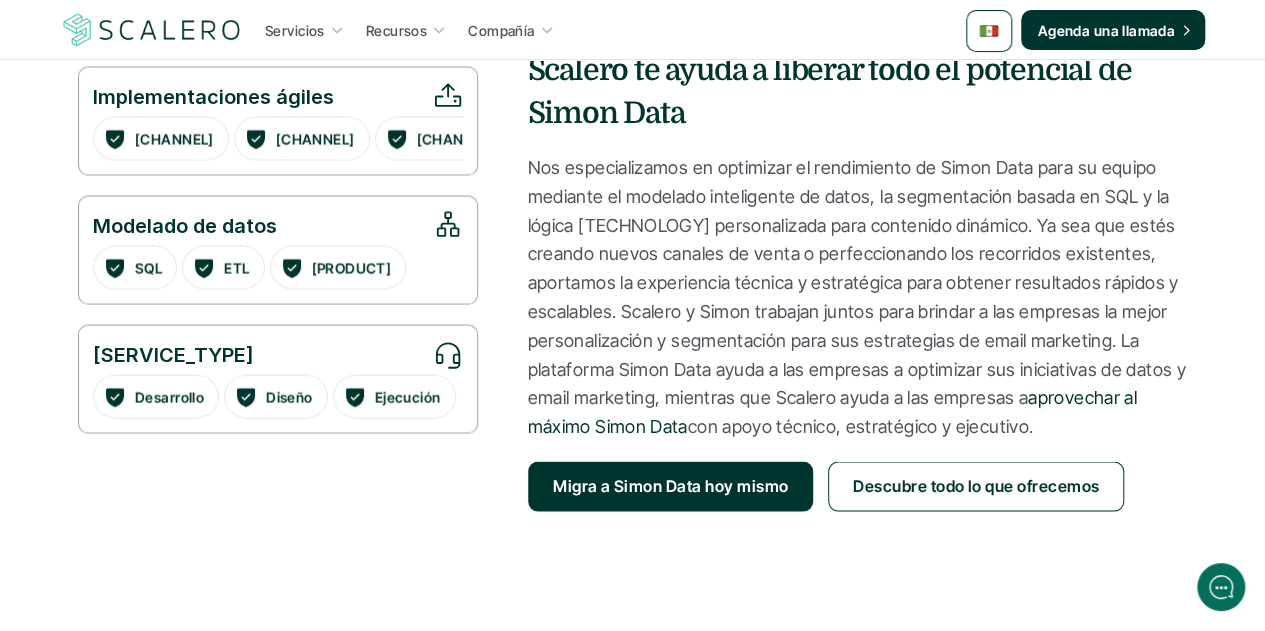 drag, startPoint x: 1035, startPoint y: 427, endPoint x: 522, endPoint y: 161, distance: 577.8624 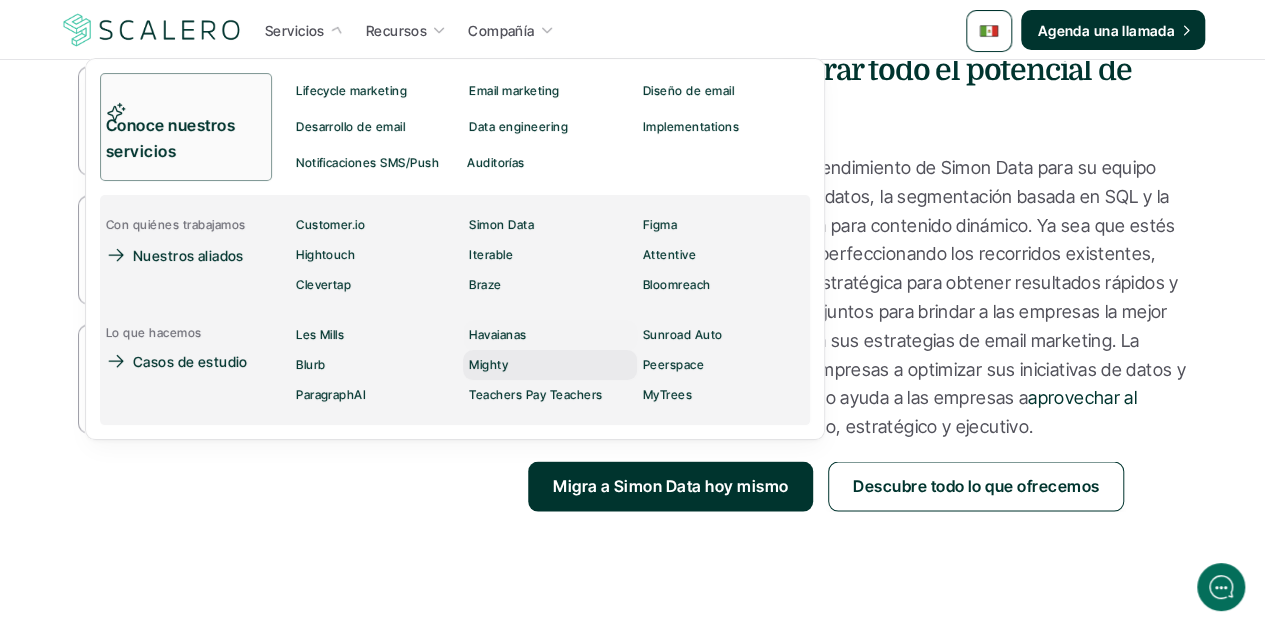 scroll, scrollTop: 1900, scrollLeft: 0, axis: vertical 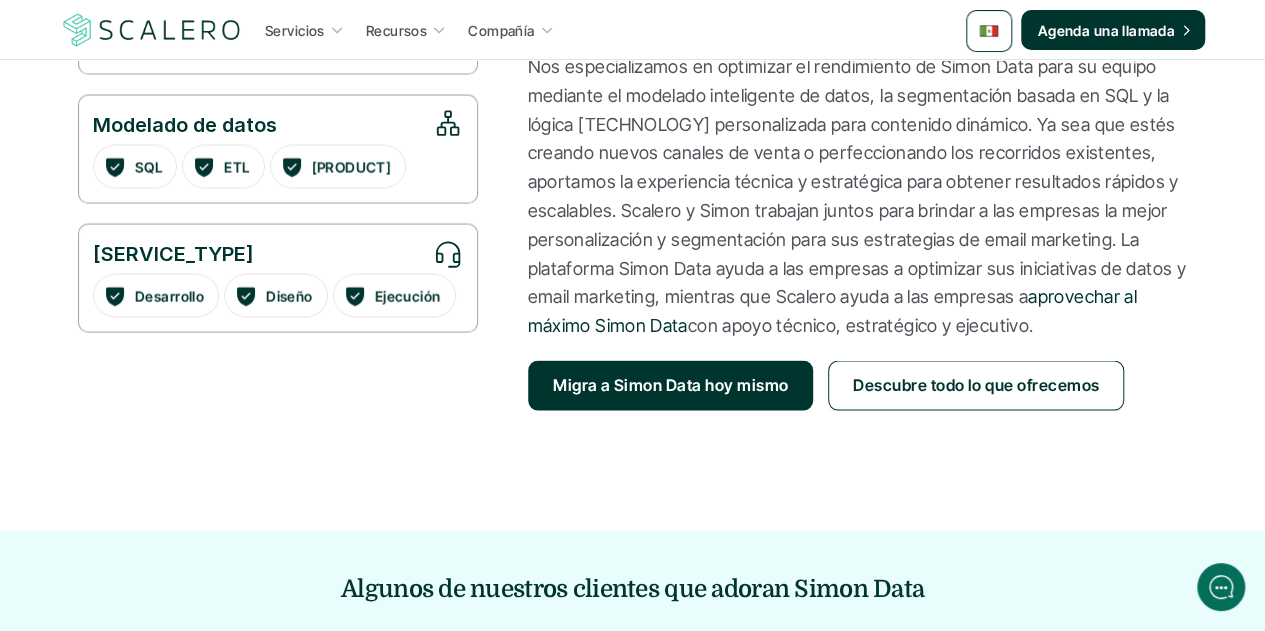 drag, startPoint x: 735, startPoint y: 397, endPoint x: 597, endPoint y: 479, distance: 160.52414 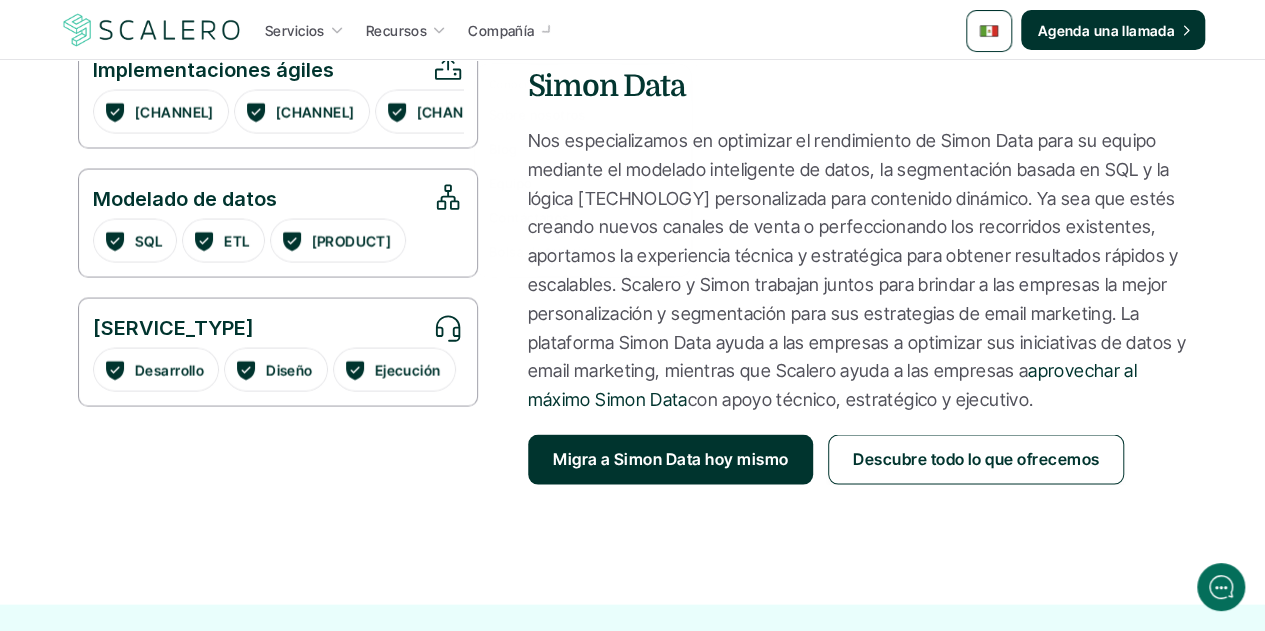 scroll, scrollTop: 2300, scrollLeft: 0, axis: vertical 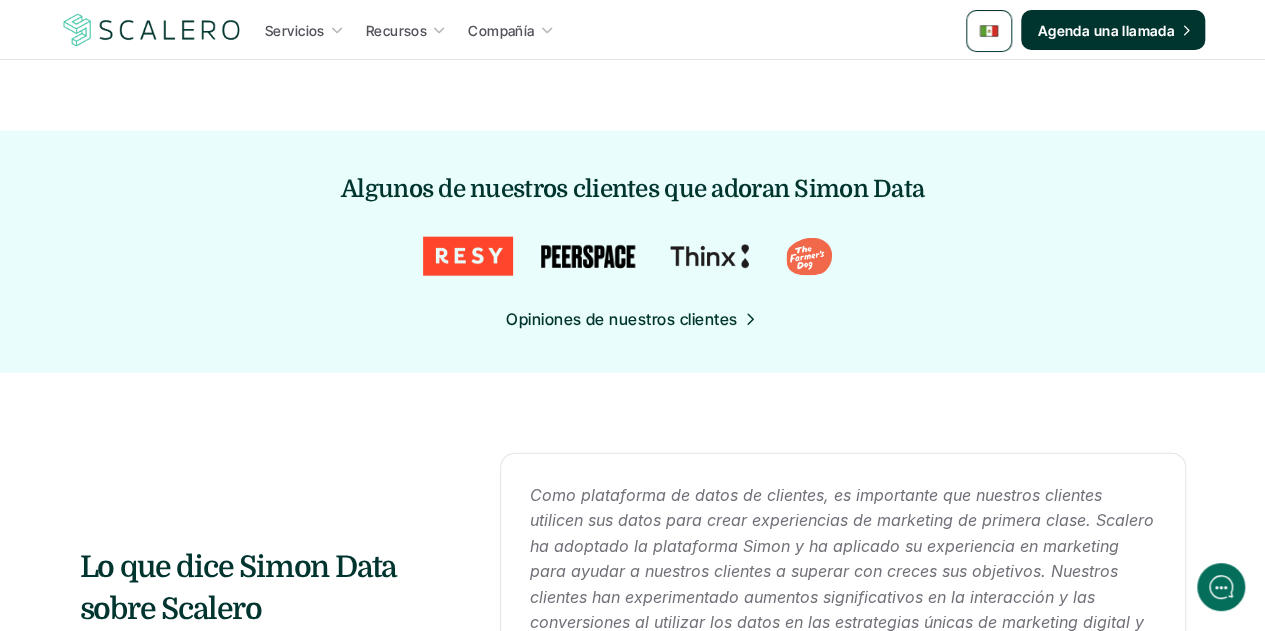 drag, startPoint x: 923, startPoint y: 181, endPoint x: 776, endPoint y: 178, distance: 147.03061 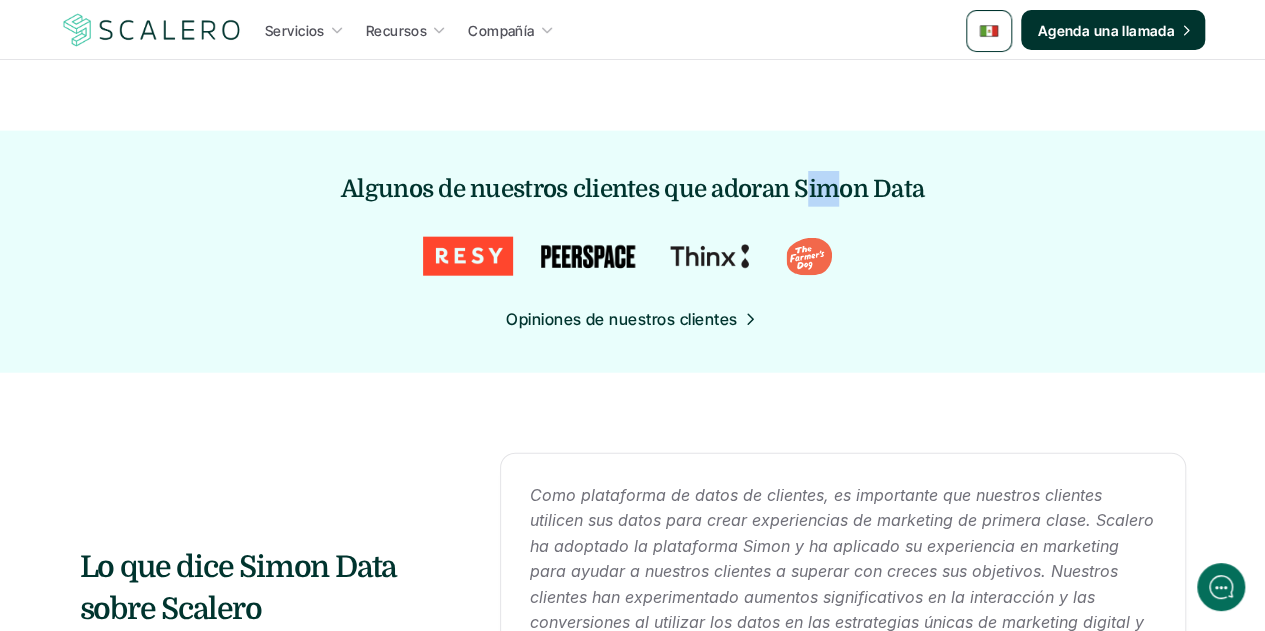 drag, startPoint x: 812, startPoint y: 186, endPoint x: 824, endPoint y: 188, distance: 12.165525 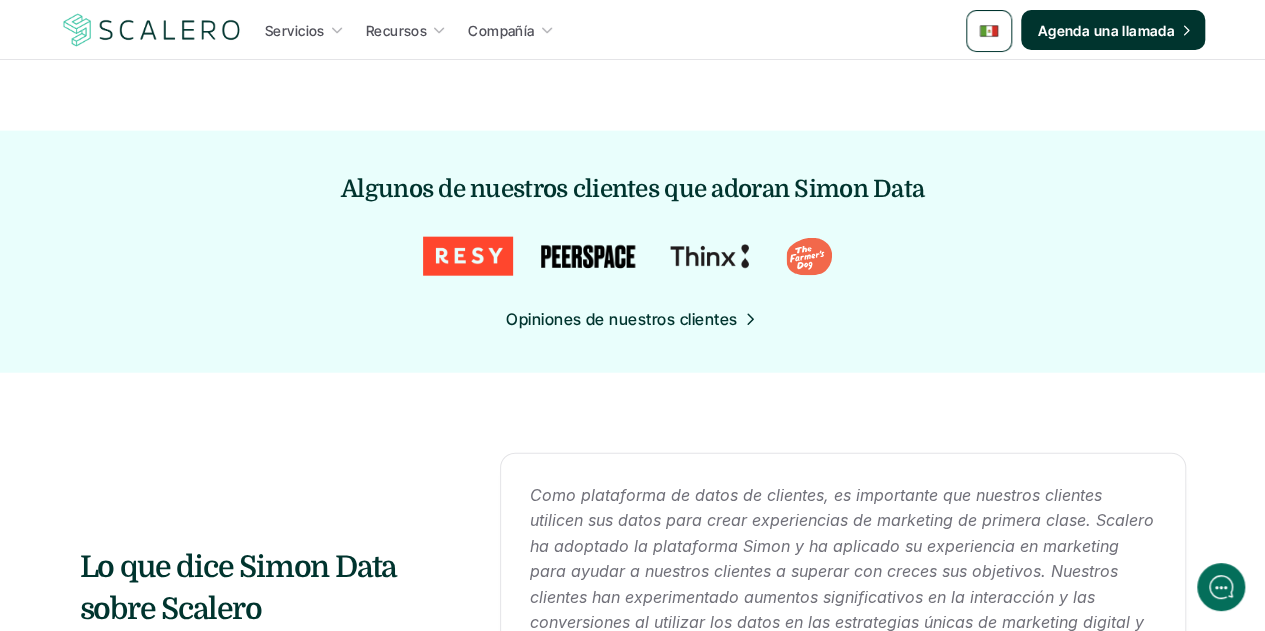 click on "Algunos de nuestros clientes que adoran Simon Data" at bounding box center (632, 189) 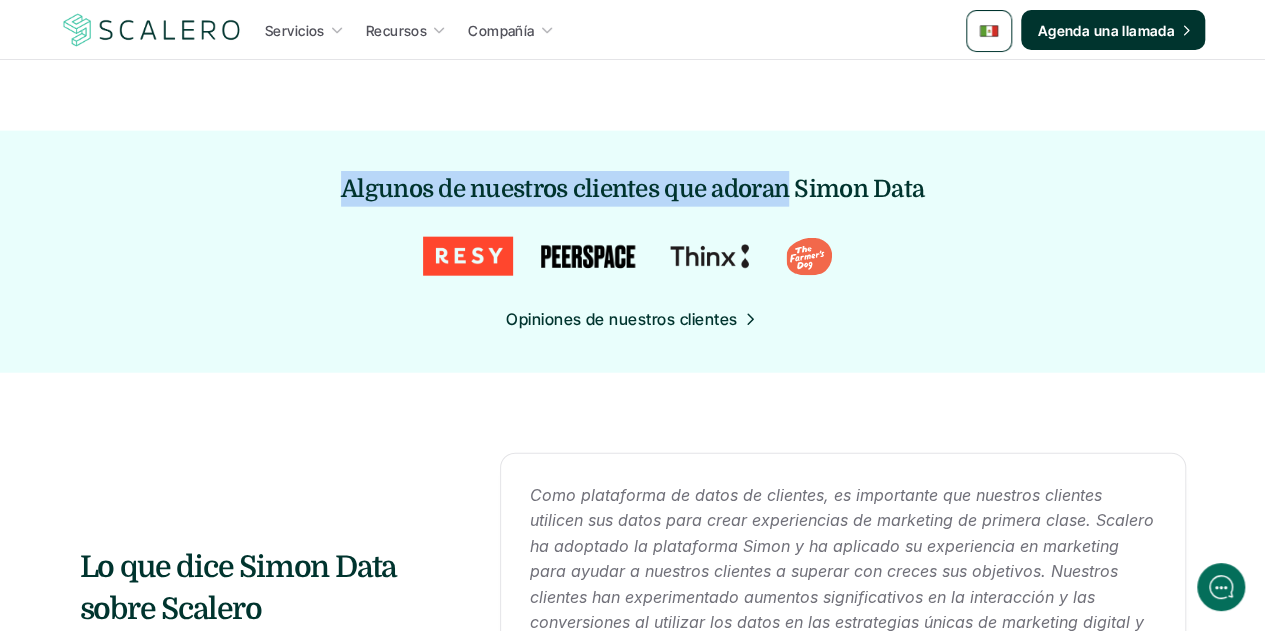 drag, startPoint x: 784, startPoint y: 187, endPoint x: 263, endPoint y: 180, distance: 521.047 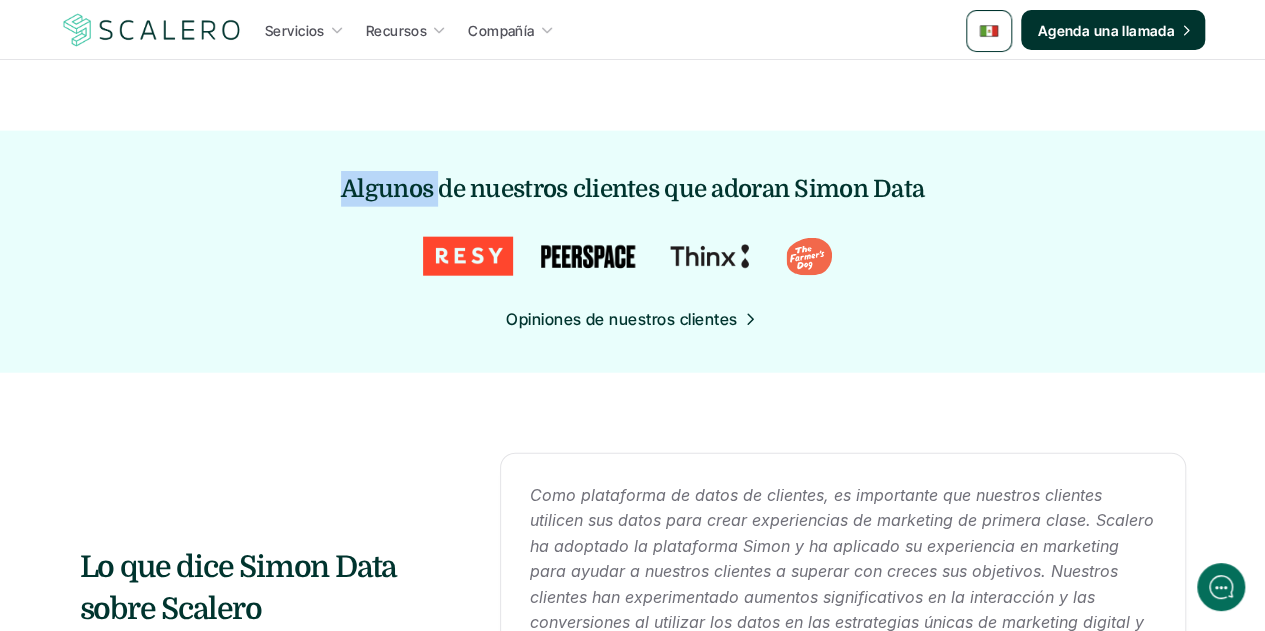 click on "Algunos de nuestros clientes que adoran Simon Data" at bounding box center (632, 189) 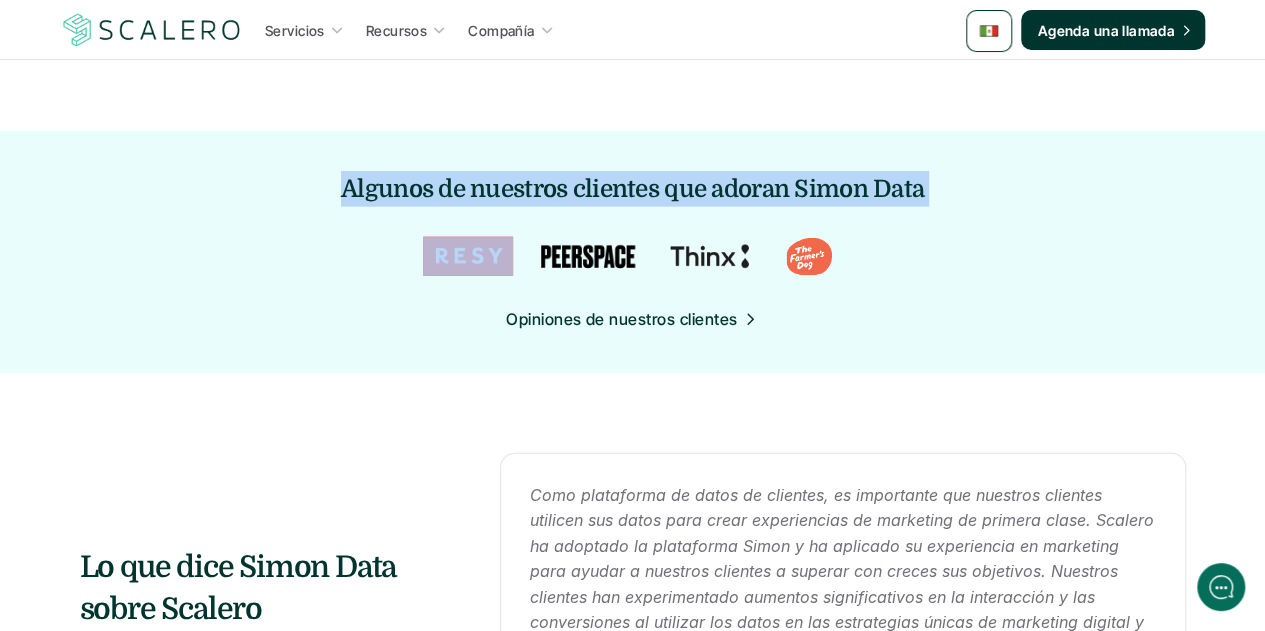 click on "Algunos de nuestros clientes que adoran Simon Data" at bounding box center [632, 189] 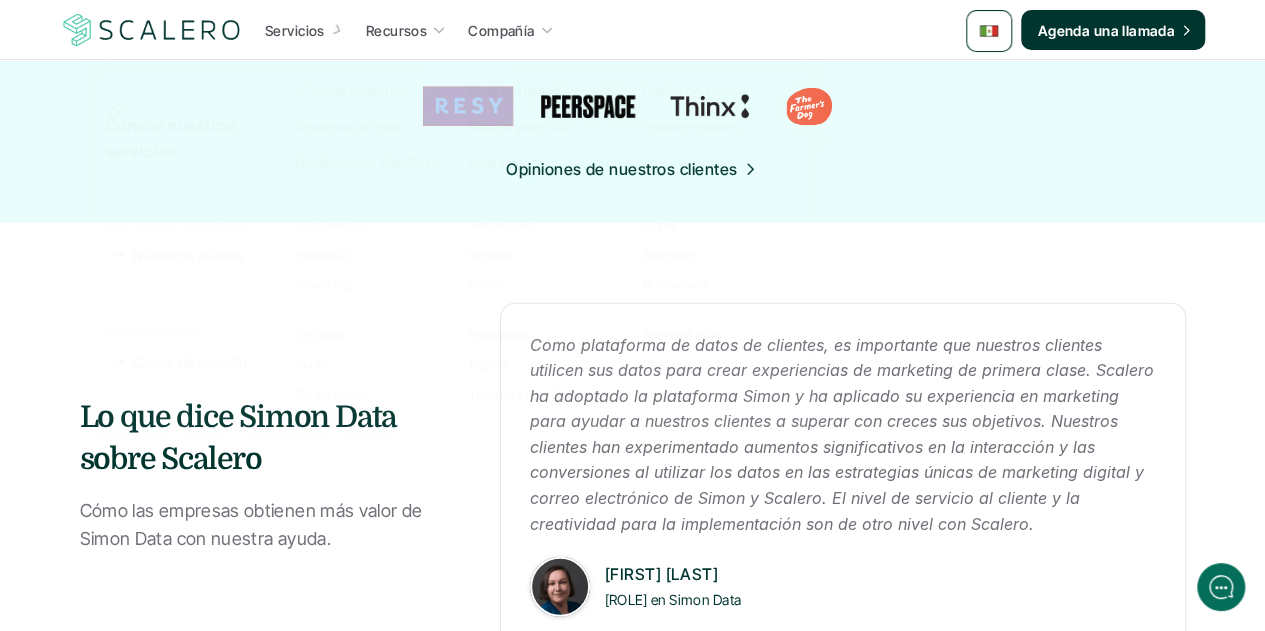 scroll, scrollTop: 2500, scrollLeft: 0, axis: vertical 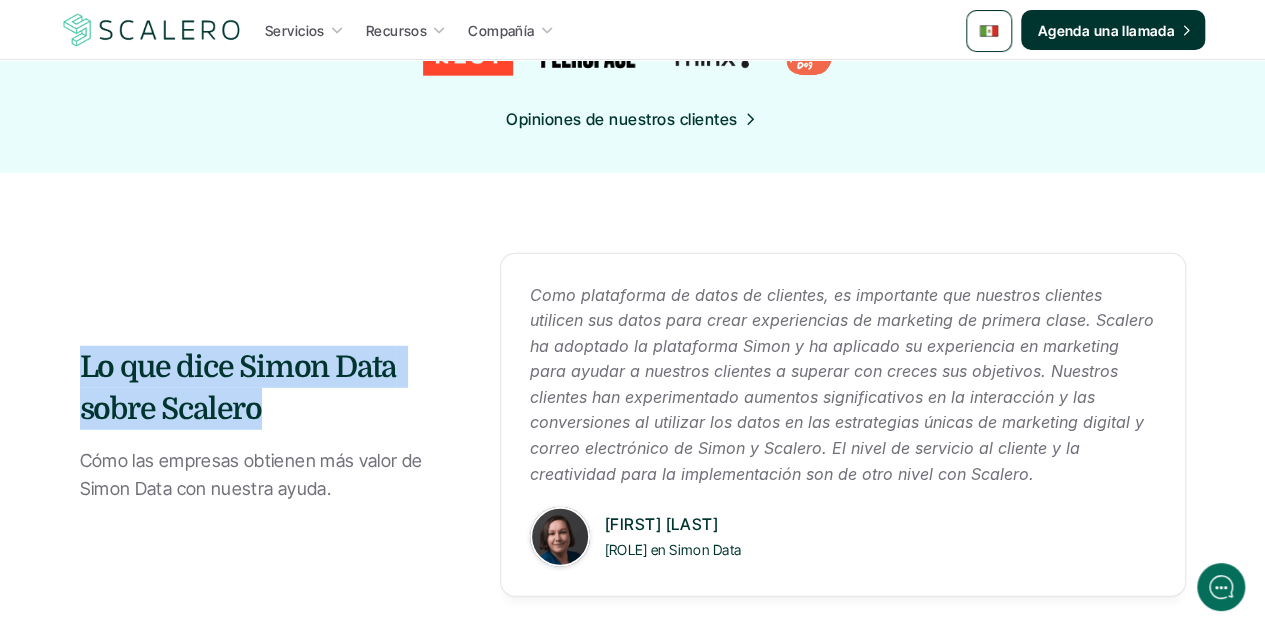 drag, startPoint x: 262, startPoint y: 403, endPoint x: 82, endPoint y: 343, distance: 189.73666 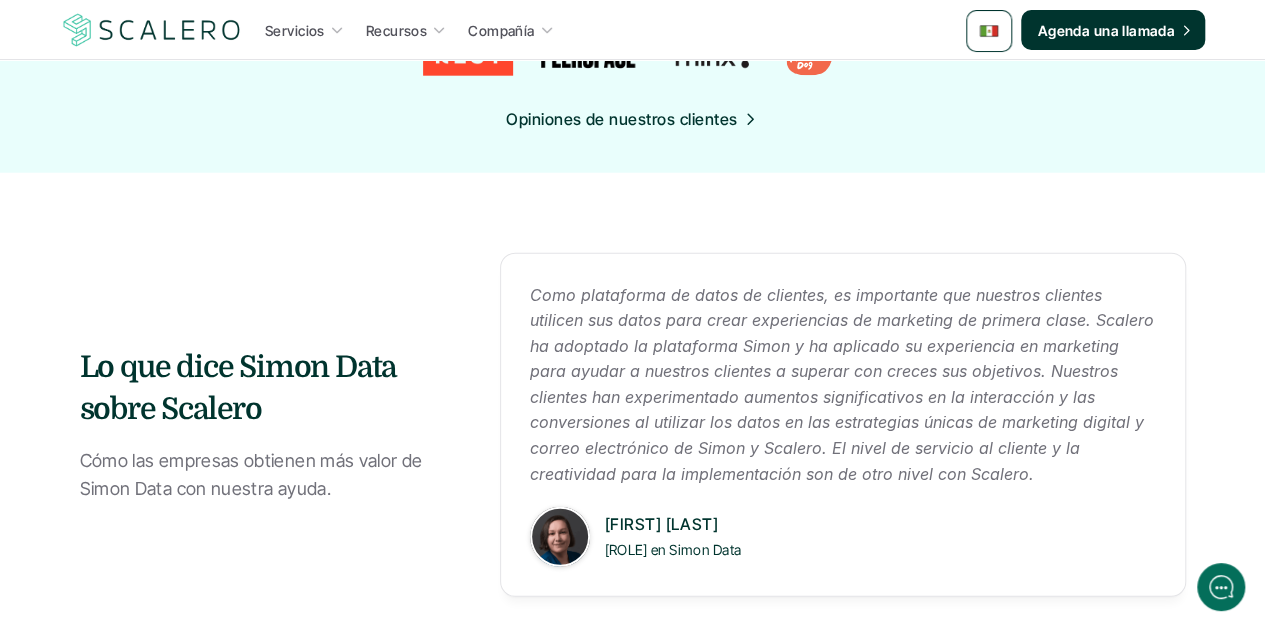 click on "Como plataforma de datos de clientes, es importante que nuestros clientes utilicen sus datos para crear experiencias de marketing de primera clase. Scalero ha adoptado la plataforma Simon y ha aplicado su experiencia en marketing para ayudar a nuestros clientes a superar con creces sus objetivos. Nuestros clientes han experimentado aumentos significativos en la interacción y las conversiones al utilizar los datos en las estrategias únicas de marketing digital y correo electrónico de Simon y Scalero. El nivel de servicio al cliente y la creatividad para la implementación son de otro nivel con Scalero." at bounding box center (843, 385) 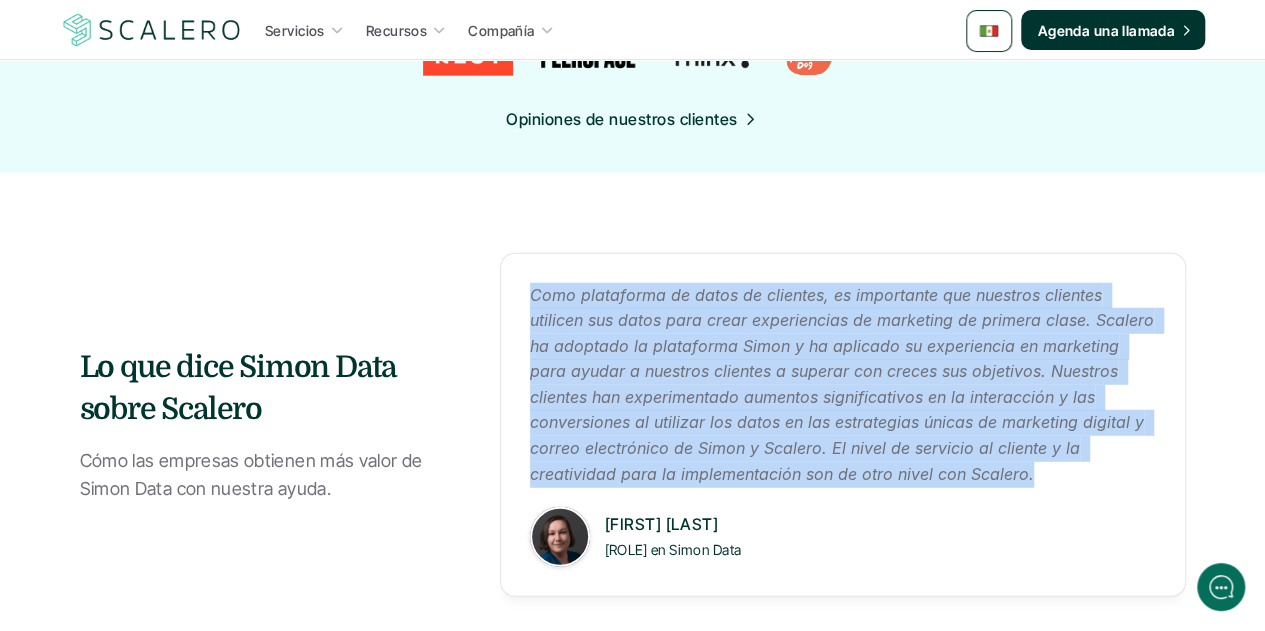 drag, startPoint x: 899, startPoint y: 472, endPoint x: 523, endPoint y: 298, distance: 414.30905 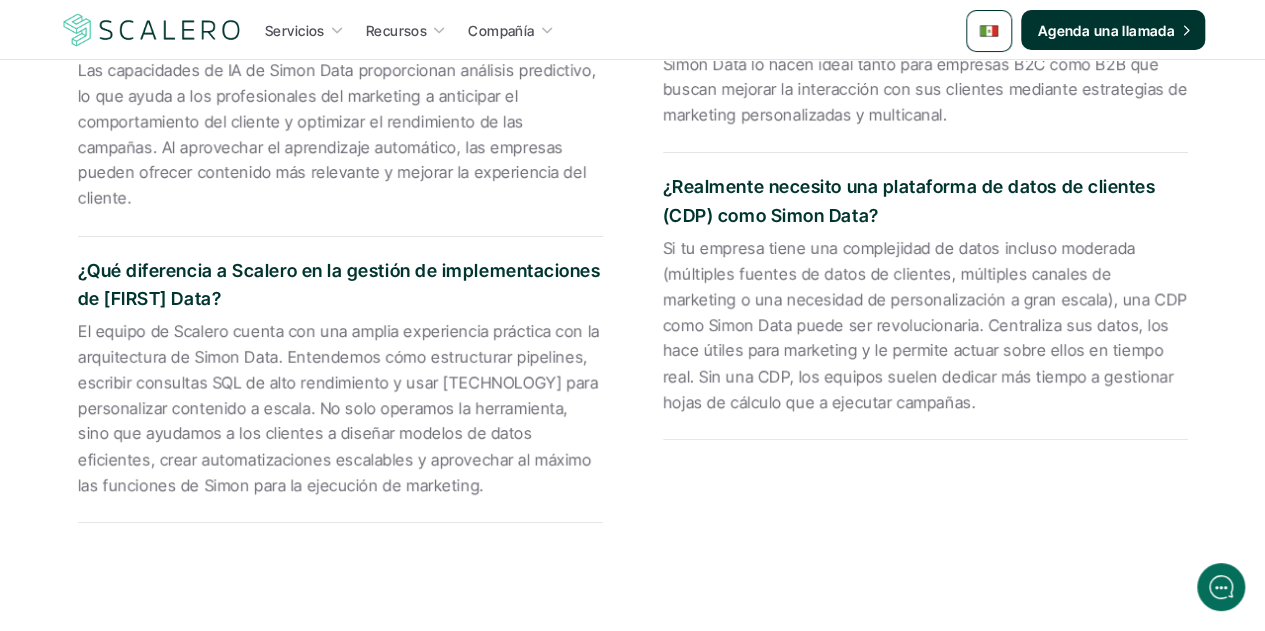 scroll, scrollTop: 4300, scrollLeft: 0, axis: vertical 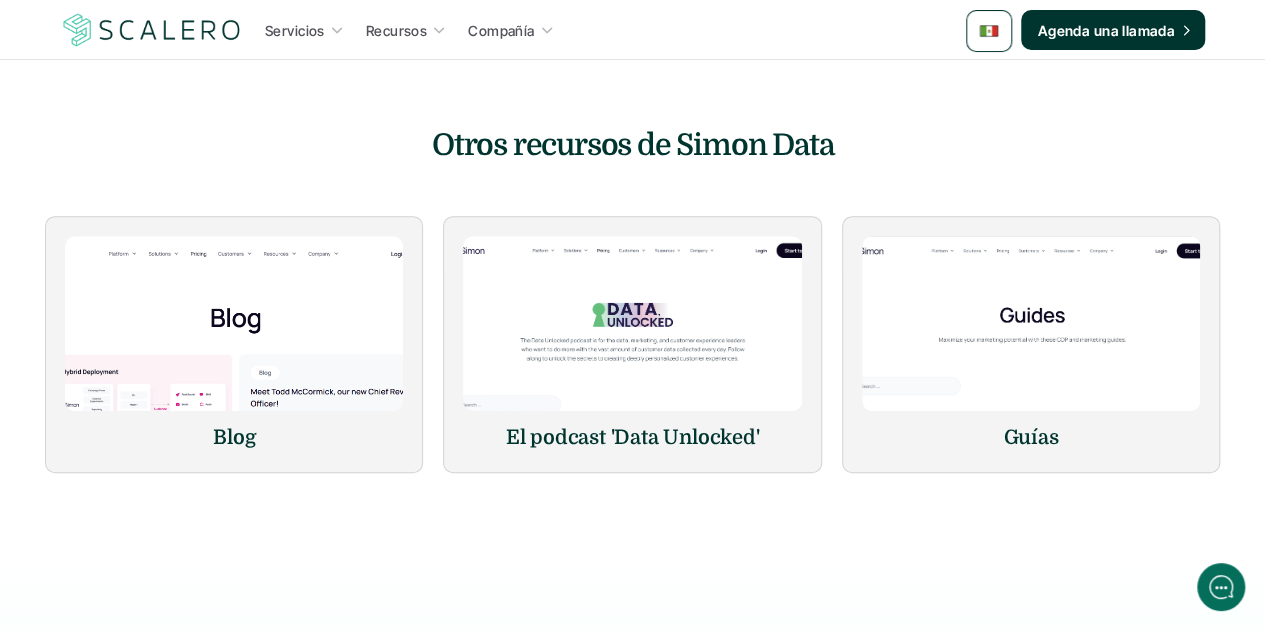 drag, startPoint x: 839, startPoint y: 123, endPoint x: 391, endPoint y: 129, distance: 448.0402 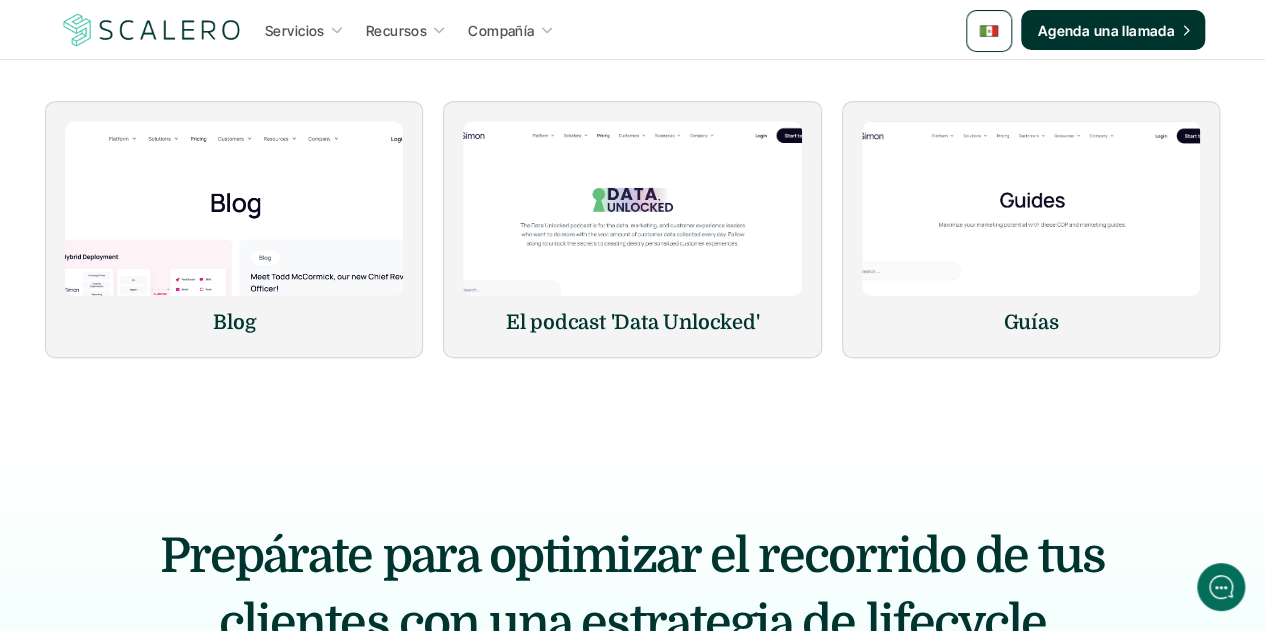 scroll, scrollTop: 4300, scrollLeft: 0, axis: vertical 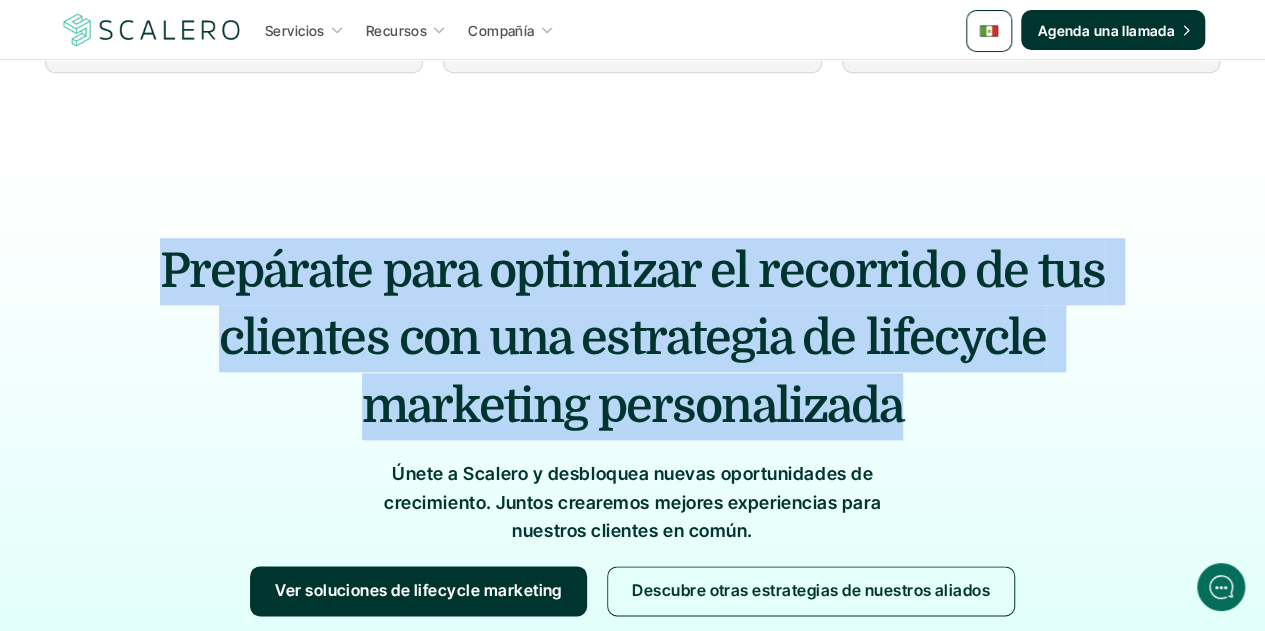 drag, startPoint x: 897, startPoint y: 386, endPoint x: 112, endPoint y: 255, distance: 795.8555 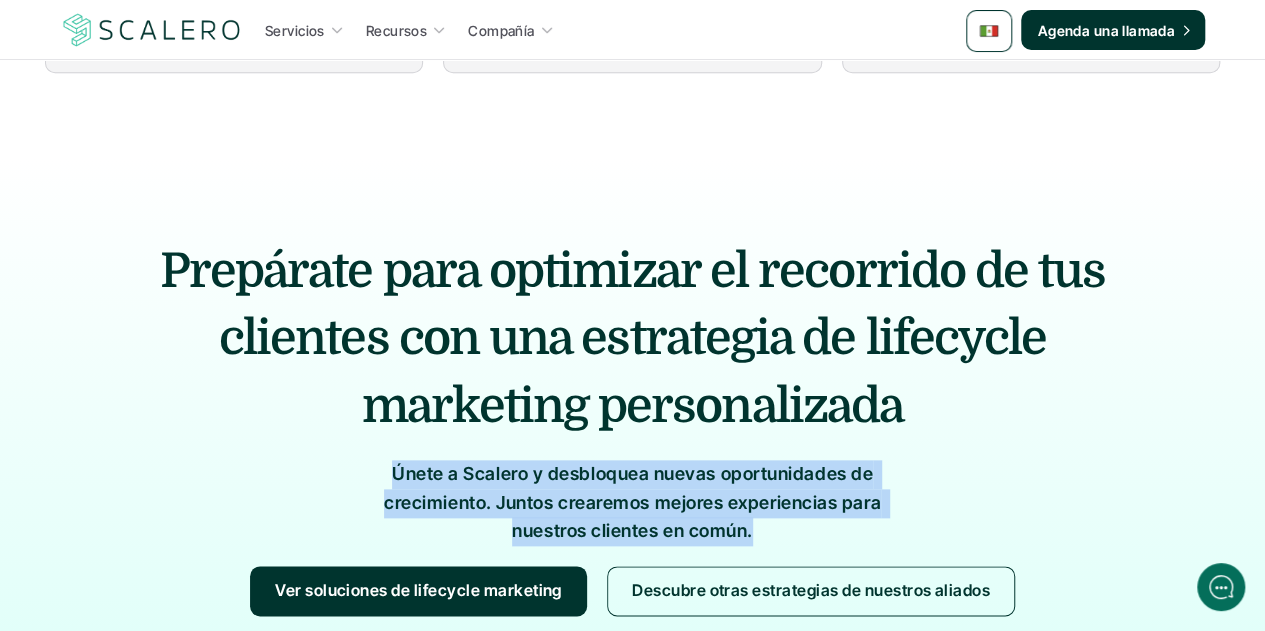 drag, startPoint x: 752, startPoint y: 504, endPoint x: 378, endPoint y: 449, distance: 378.0225 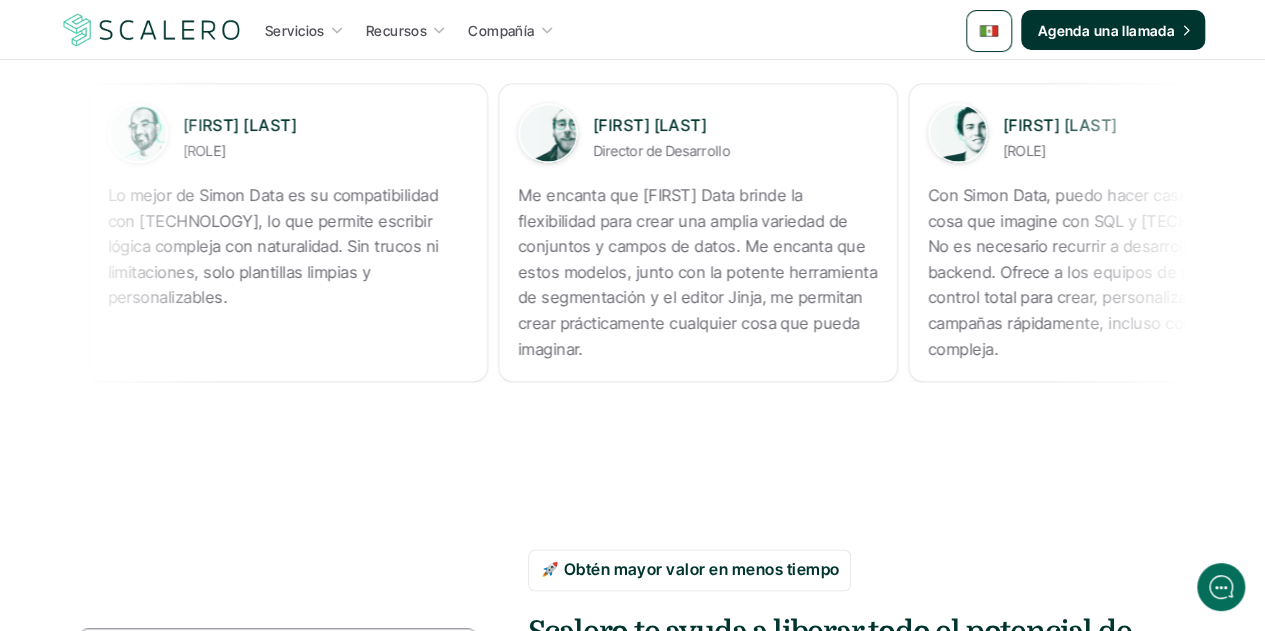 scroll, scrollTop: 1000, scrollLeft: 0, axis: vertical 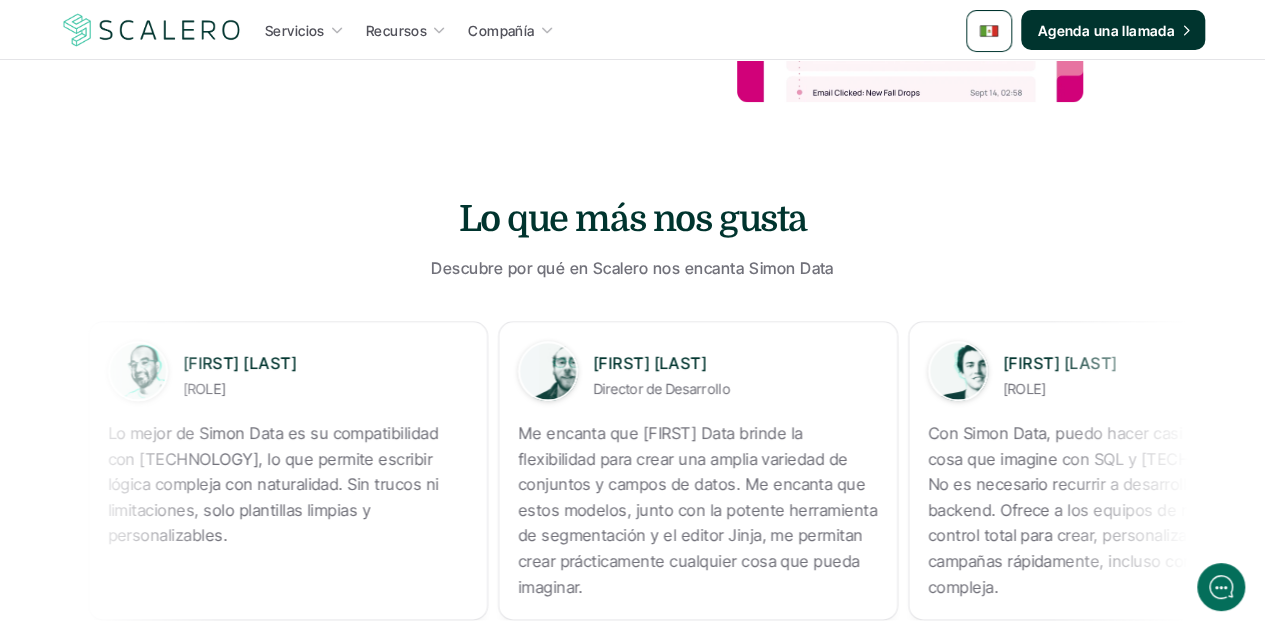 drag, startPoint x: 346, startPoint y: 583, endPoint x: 230, endPoint y: 435, distance: 188.04254 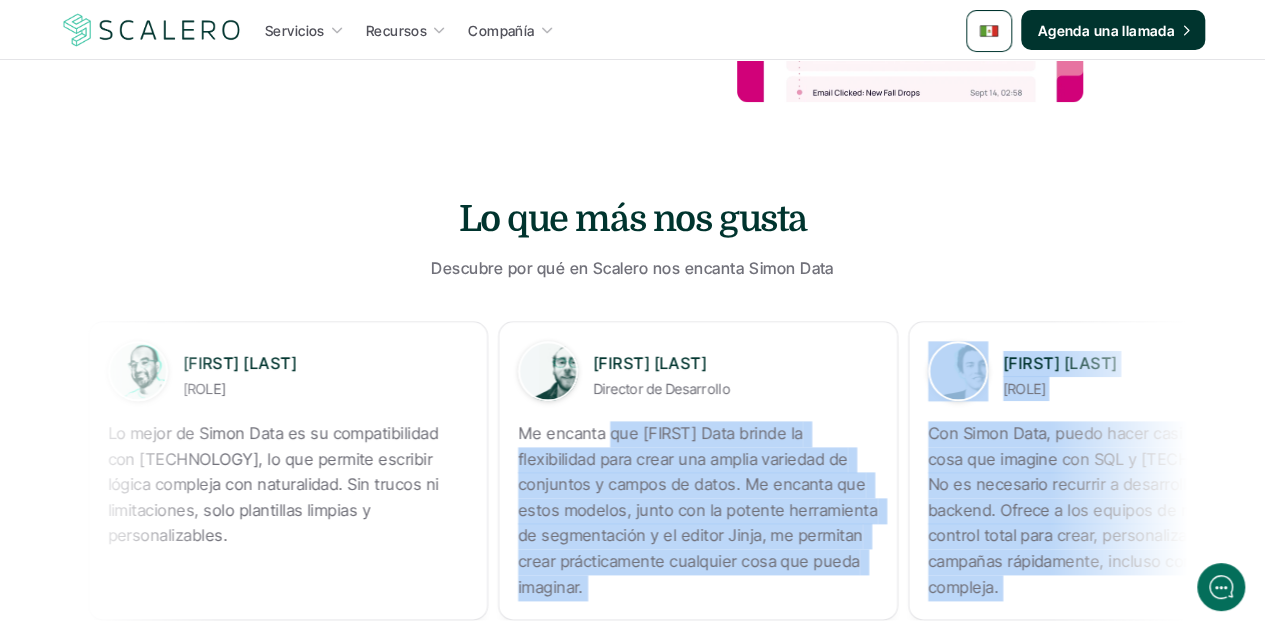 drag, startPoint x: 935, startPoint y: 515, endPoint x: 608, endPoint y: 439, distance: 335.71567 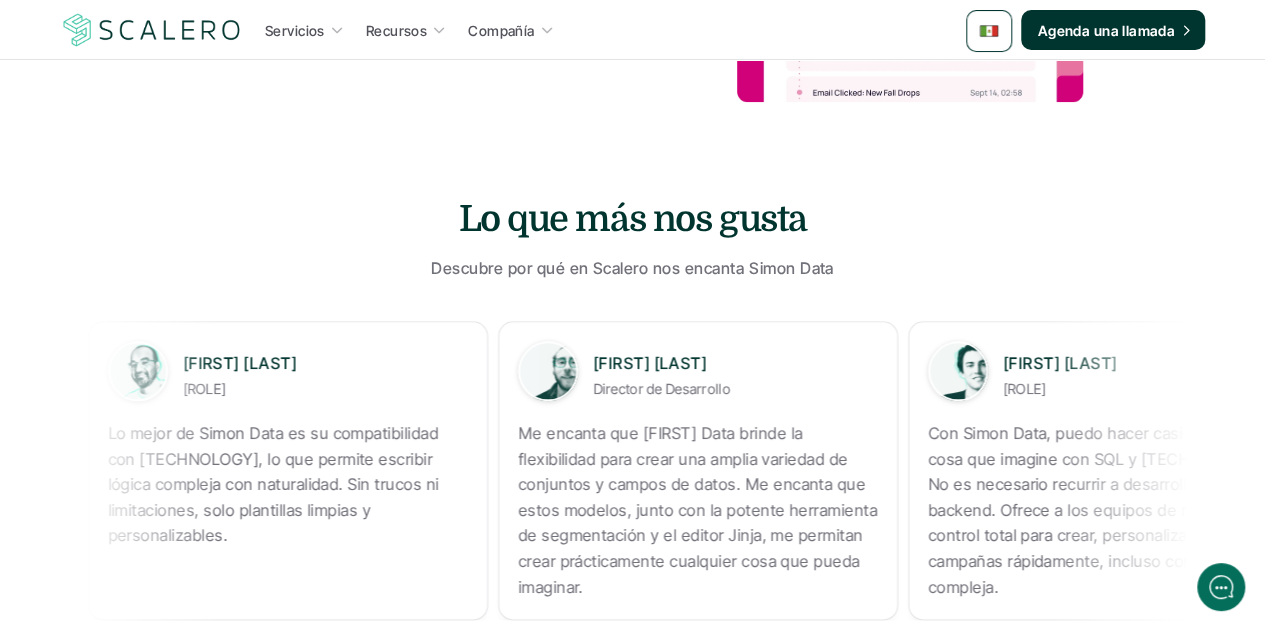 drag, startPoint x: 578, startPoint y: 433, endPoint x: 726, endPoint y: 506, distance: 165.02425 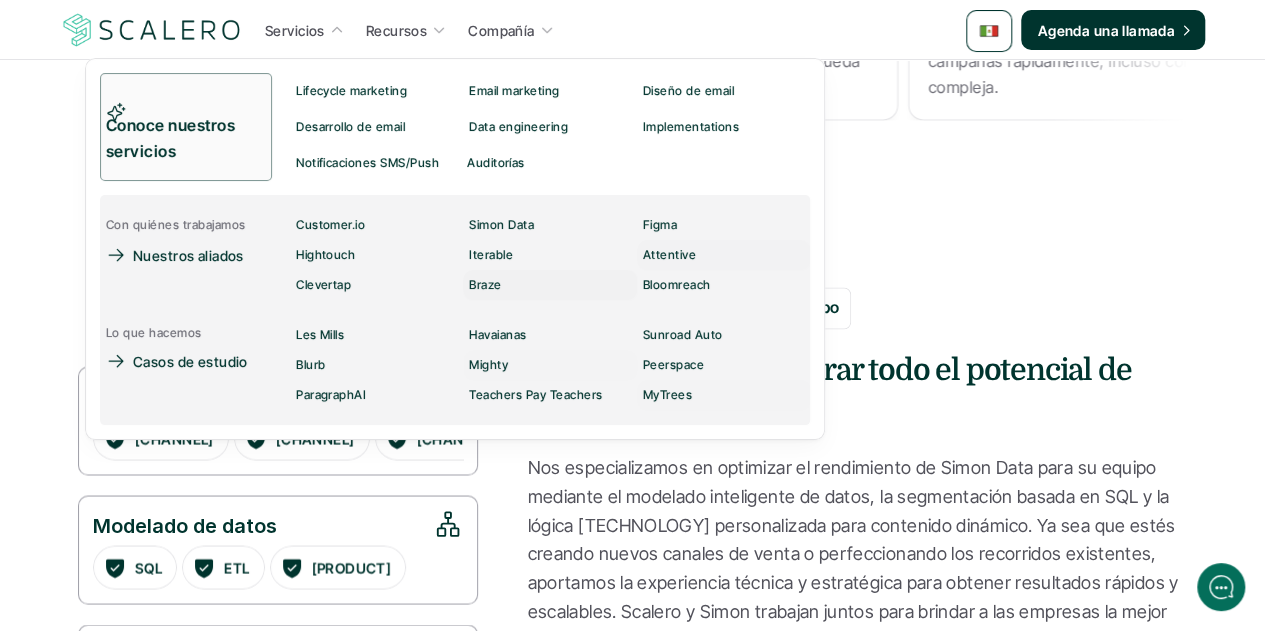 scroll, scrollTop: 1500, scrollLeft: 0, axis: vertical 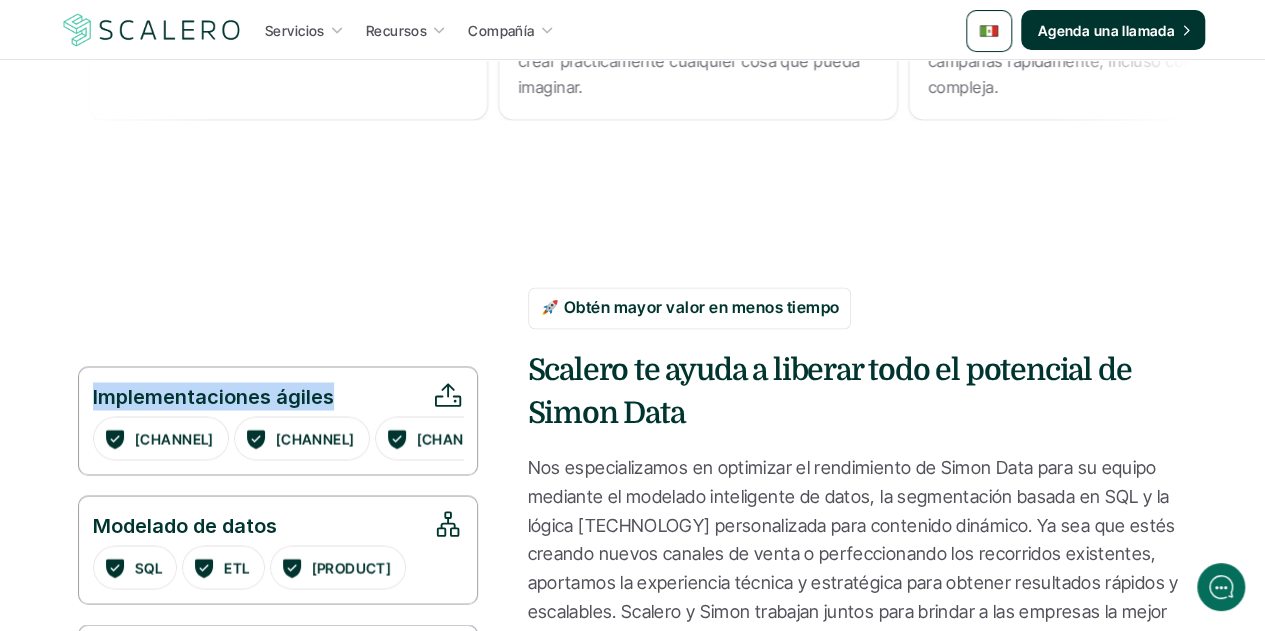 drag, startPoint x: 332, startPoint y: 395, endPoint x: 93, endPoint y: 387, distance: 239.13385 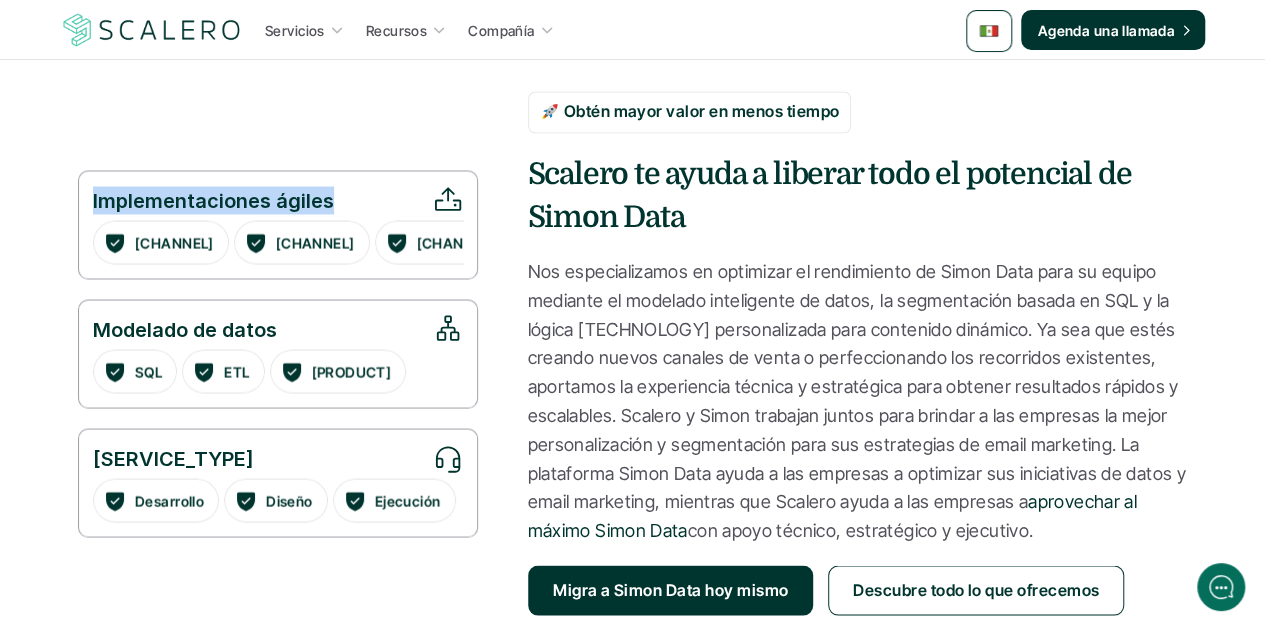 scroll, scrollTop: 1700, scrollLeft: 0, axis: vertical 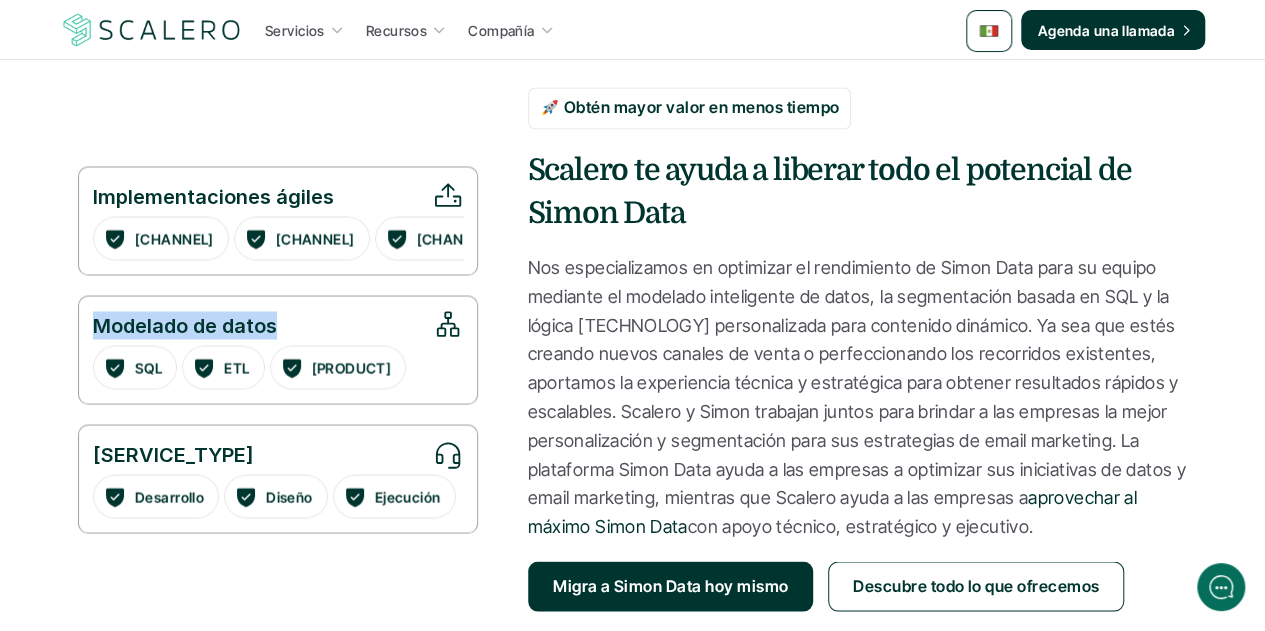 drag, startPoint x: 278, startPoint y: 326, endPoint x: 80, endPoint y: 317, distance: 198.20444 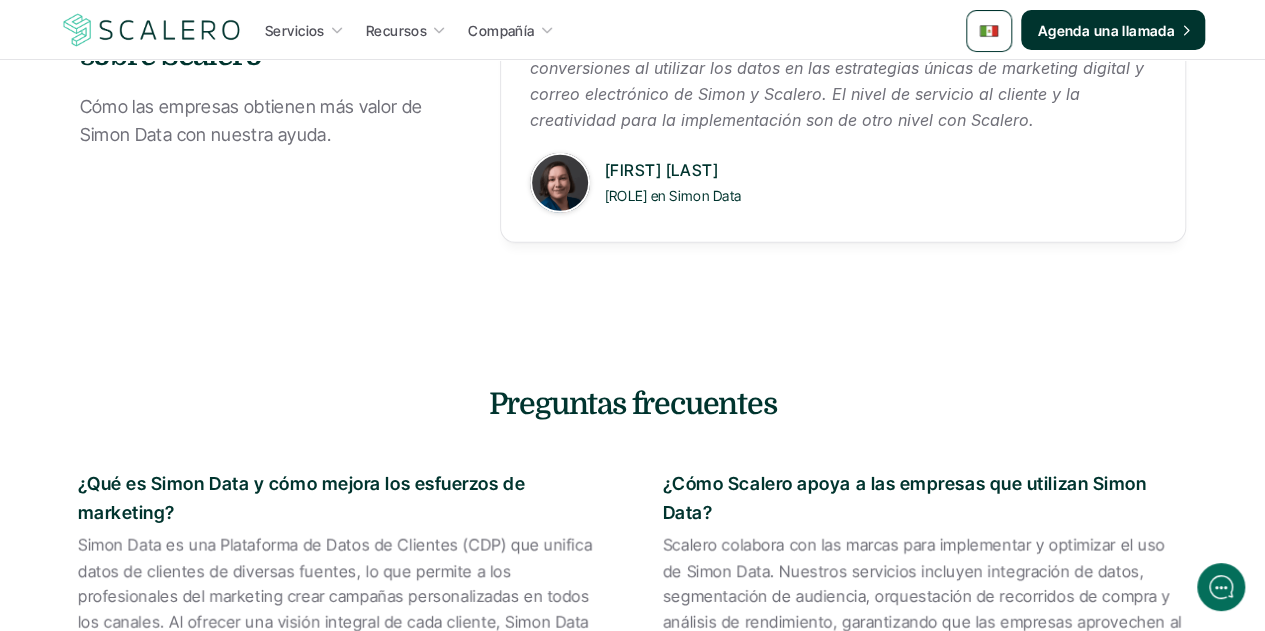 scroll, scrollTop: 3100, scrollLeft: 0, axis: vertical 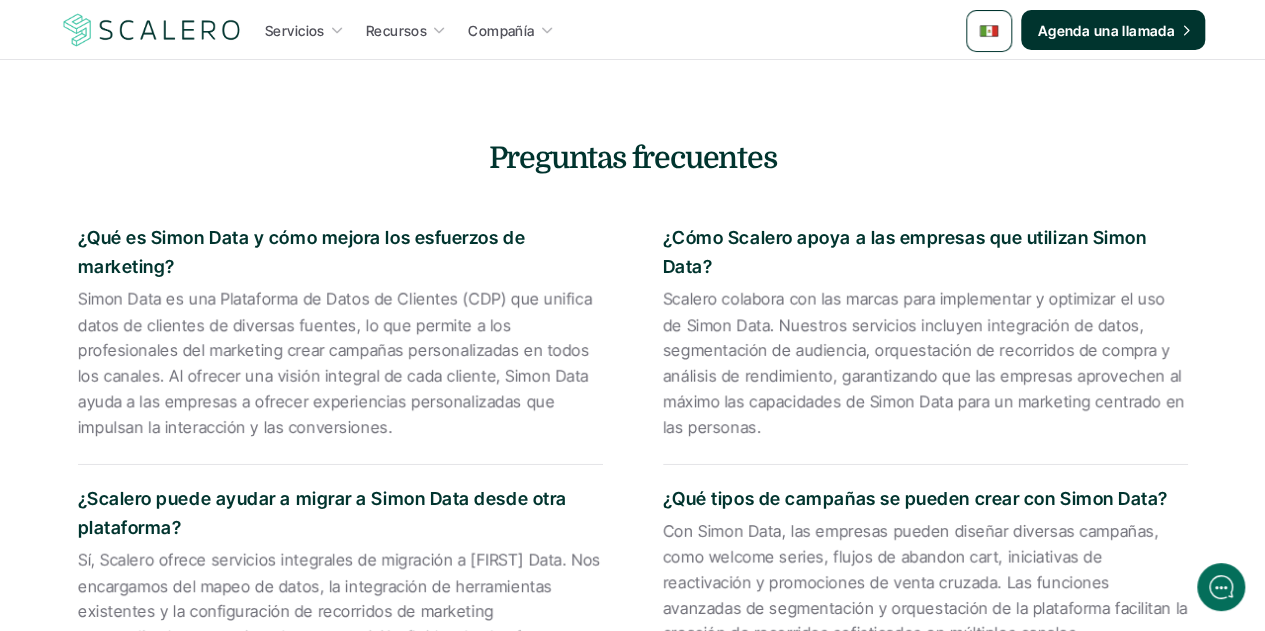 drag, startPoint x: 176, startPoint y: 272, endPoint x: 73, endPoint y: 237, distance: 108.78419 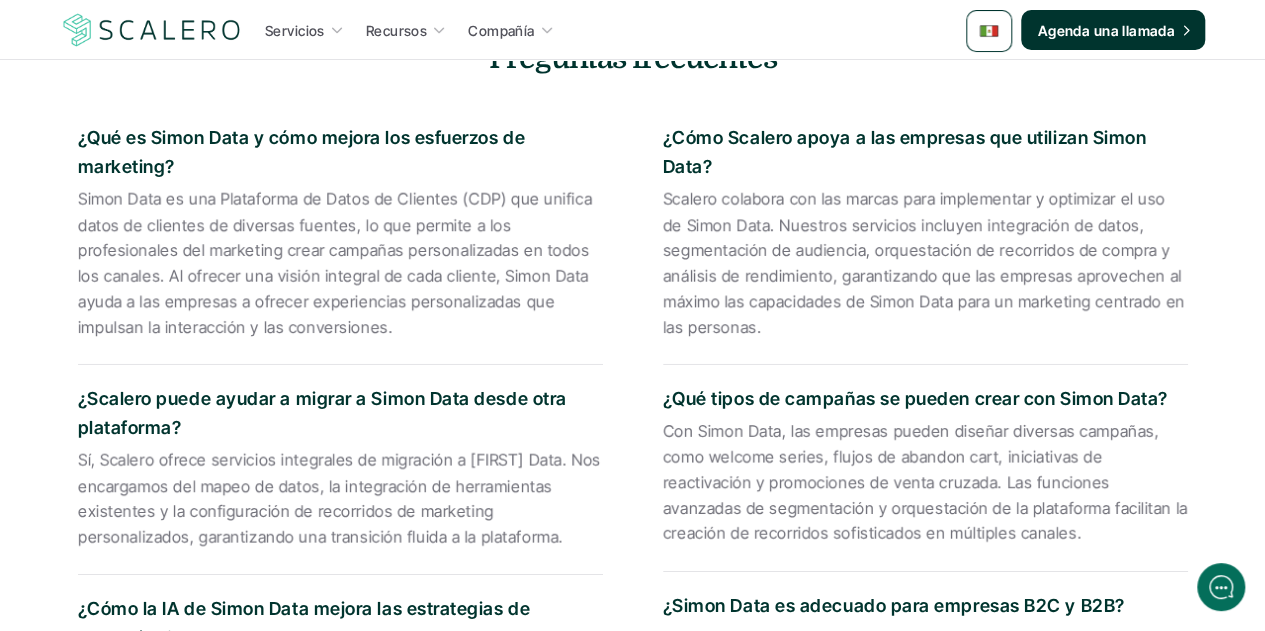 scroll, scrollTop: 3300, scrollLeft: 0, axis: vertical 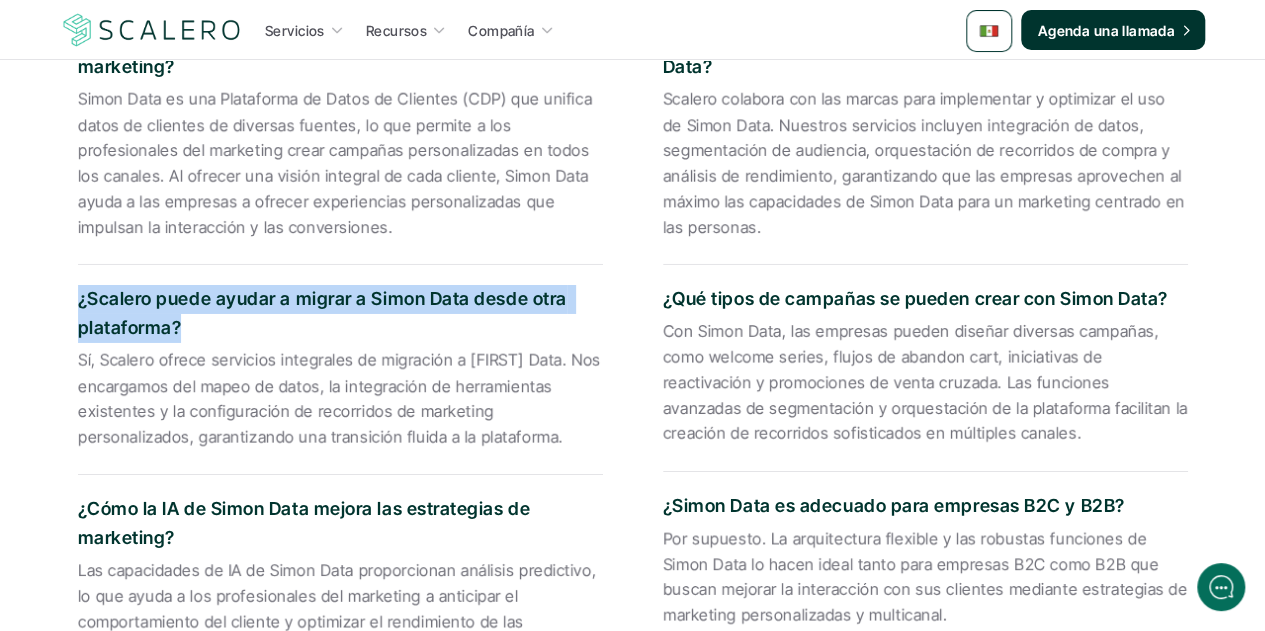 drag, startPoint x: 182, startPoint y: 325, endPoint x: 78, endPoint y: 306, distance: 105.72133 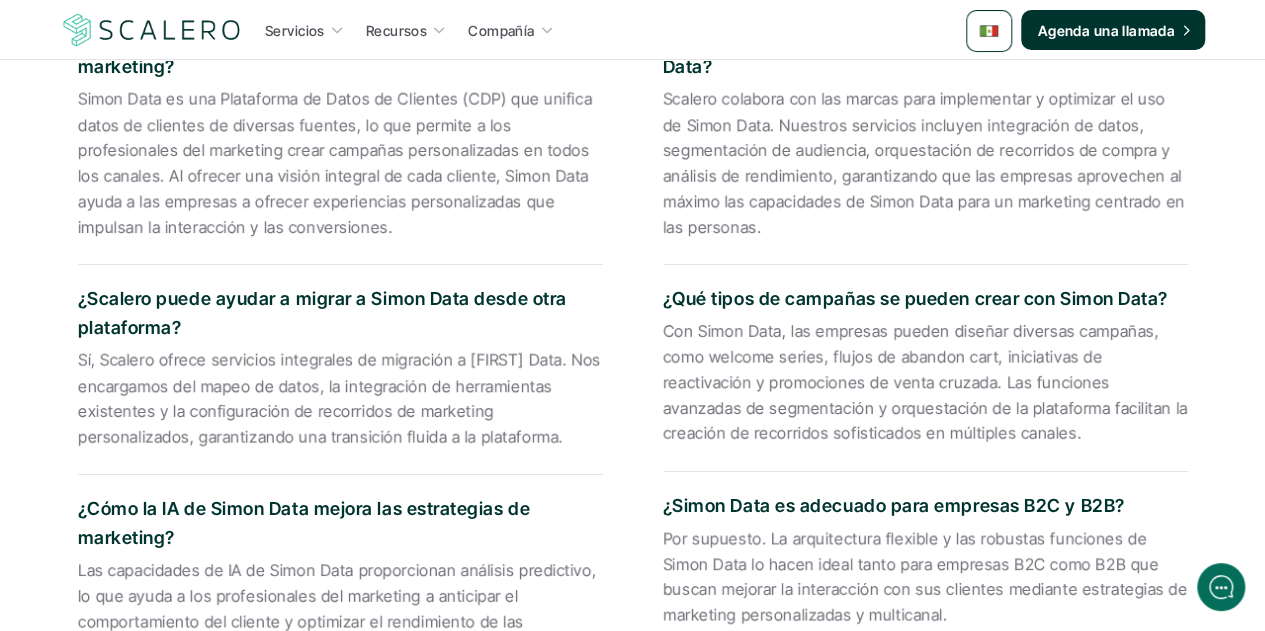 click on "Sí, Scalero ofrece servicios integrales de migración a [FIRST] Data. Nos encargamos del mapeo de datos, la integración de herramientas existentes y la configuración de recorridos de marketing personalizados, garantizando una transición fluida a la plataforma." at bounding box center (340, 399) 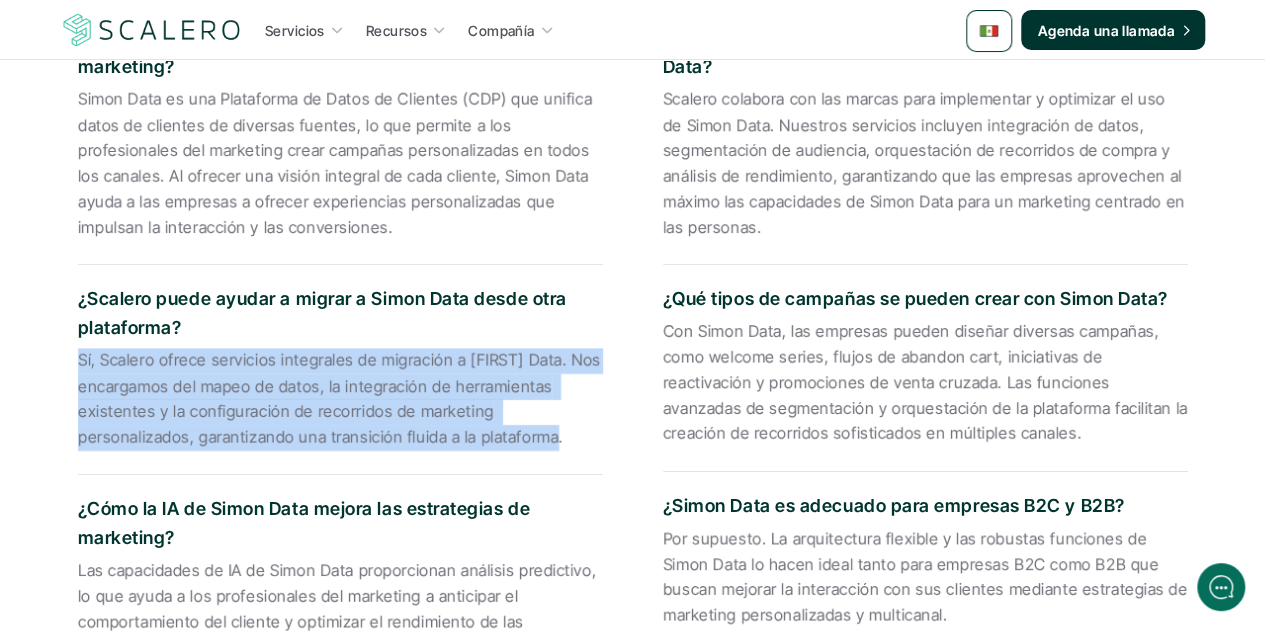 drag, startPoint x: 414, startPoint y: 421, endPoint x: 52, endPoint y: 373, distance: 365.16846 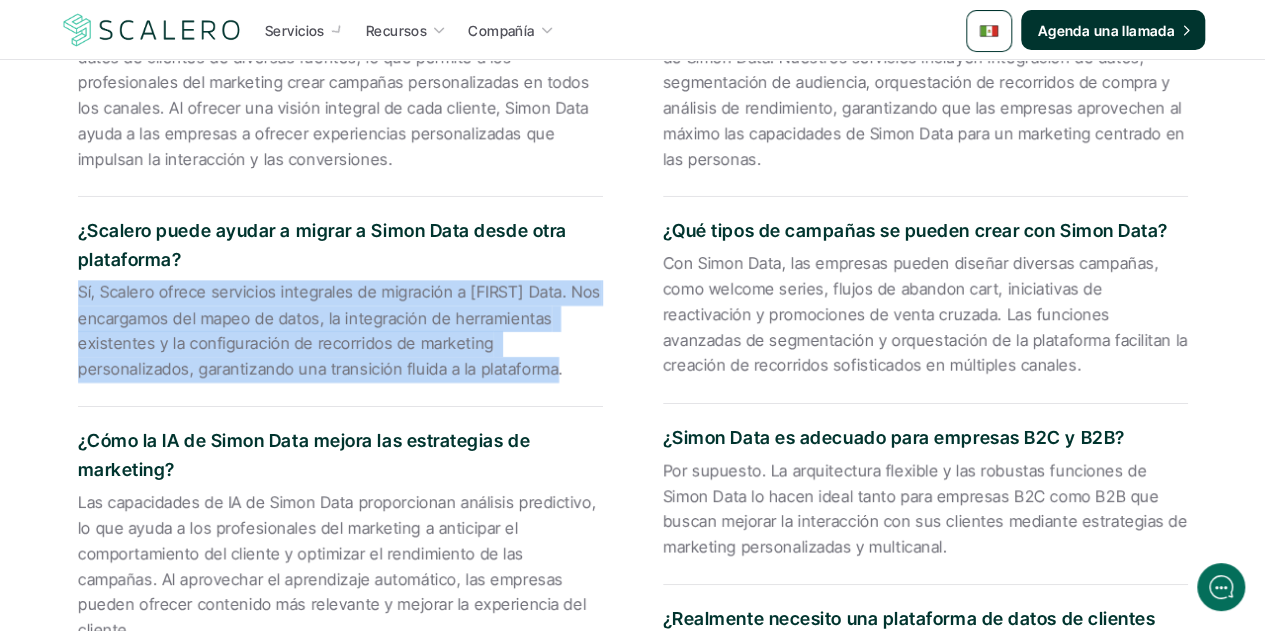 scroll, scrollTop: 3400, scrollLeft: 0, axis: vertical 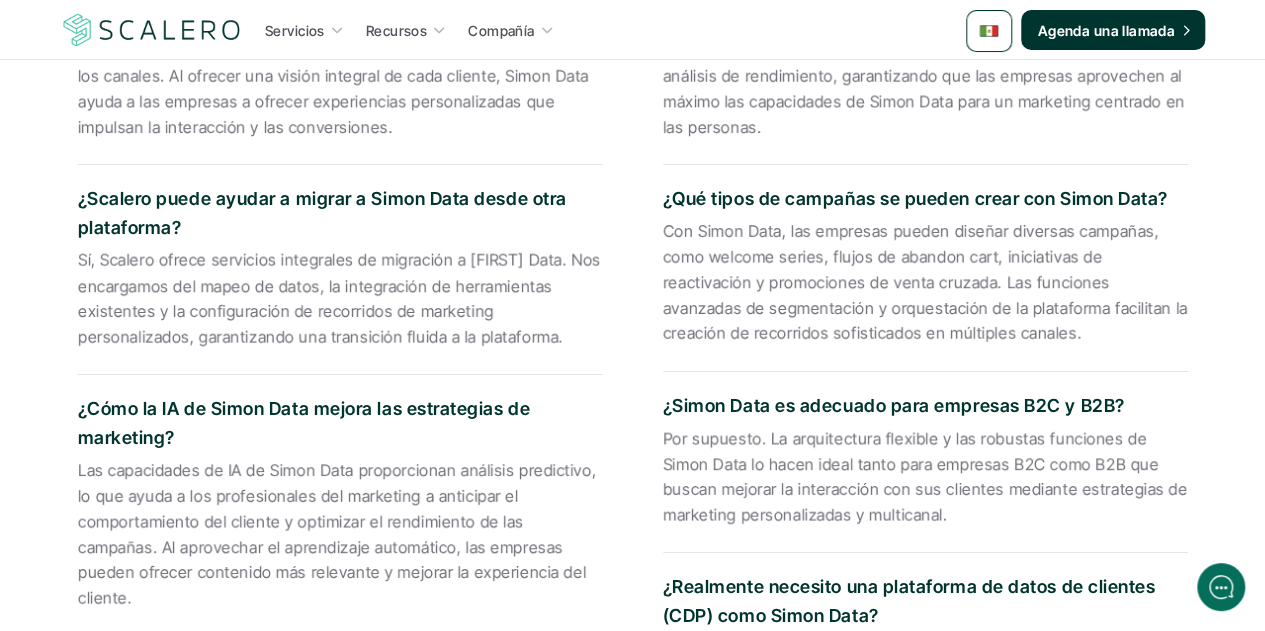click on "¿Cómo la IA de Simon Data mejora las estrategias de marketing?" at bounding box center (340, 424) 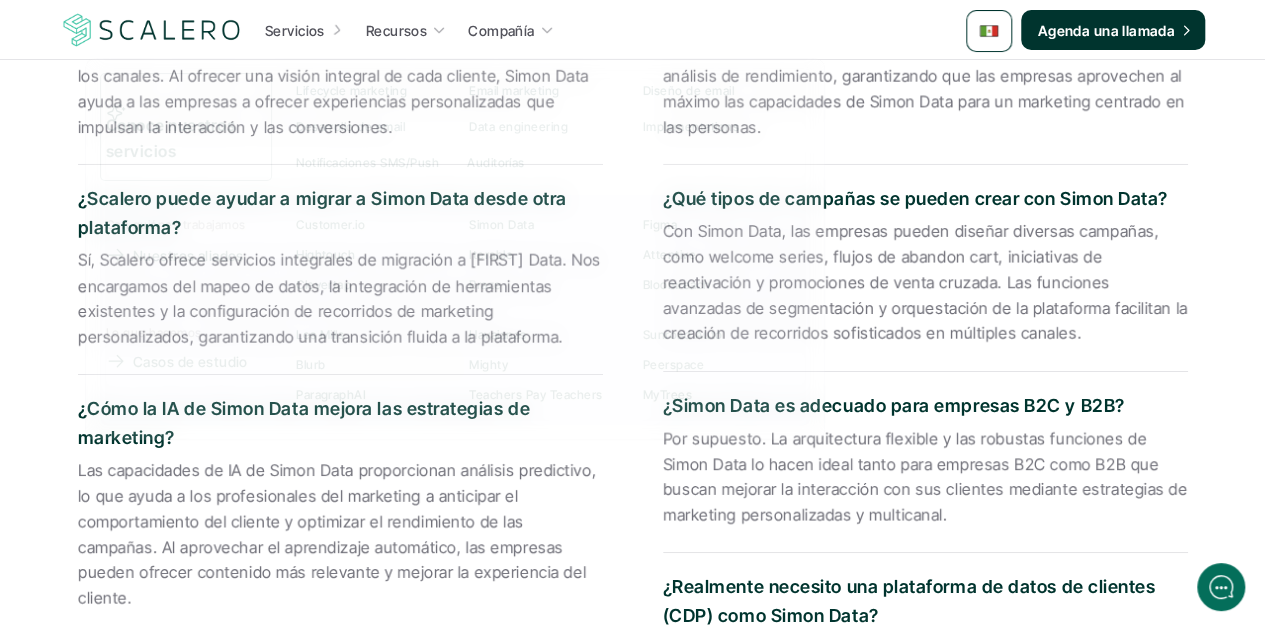 click on "Las capacidades de IA de Simon Data proporcionan análisis predictivo, lo que ayuda a los profesionales del marketing a anticipar el comportamiento del cliente y optimizar el rendimiento de las campañas. Al aprovechar el aprendizaje automático, las empresas pueden ofrecer contenido más relevante y mejorar la experiencia del cliente." at bounding box center [340, 535] 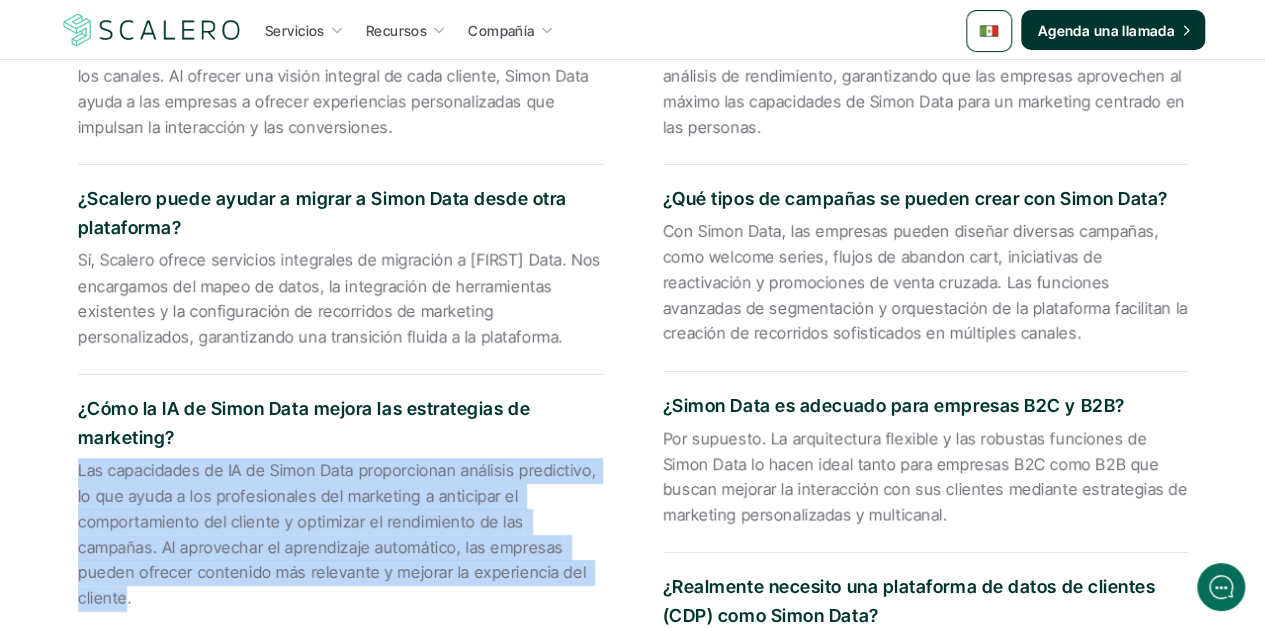 drag, startPoint x: 514, startPoint y: 573, endPoint x: 58, endPoint y: 483, distance: 464.79672 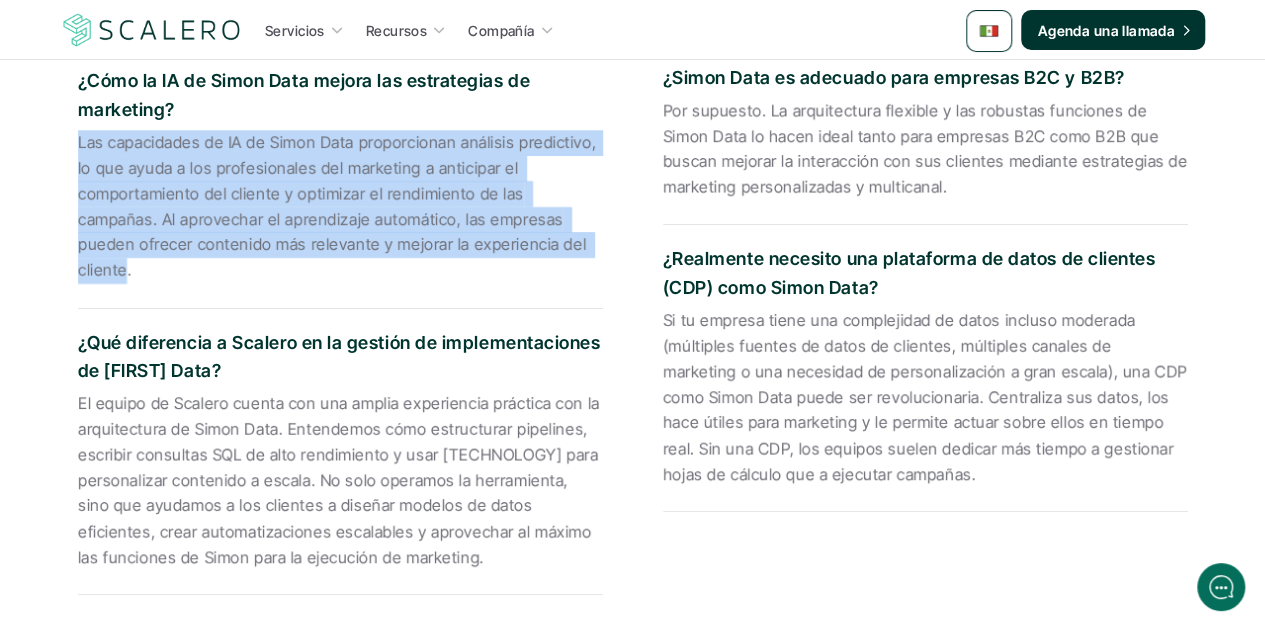 scroll, scrollTop: 3800, scrollLeft: 0, axis: vertical 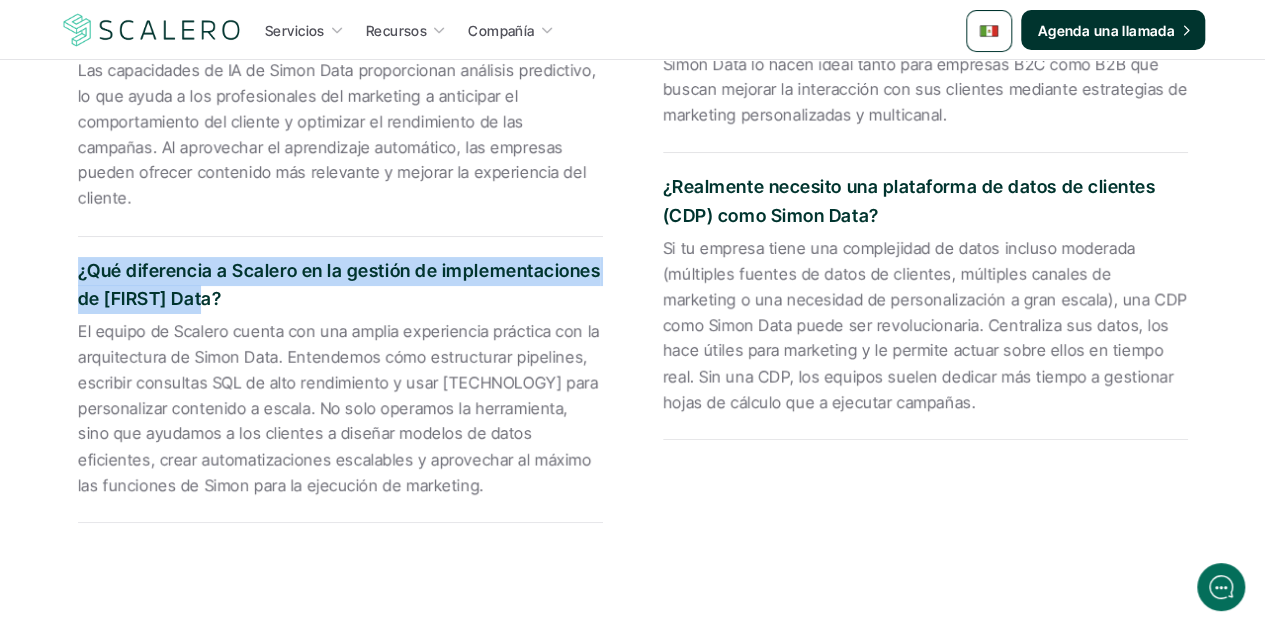 drag, startPoint x: 210, startPoint y: 267, endPoint x: 74, endPoint y: 247, distance: 137.46272 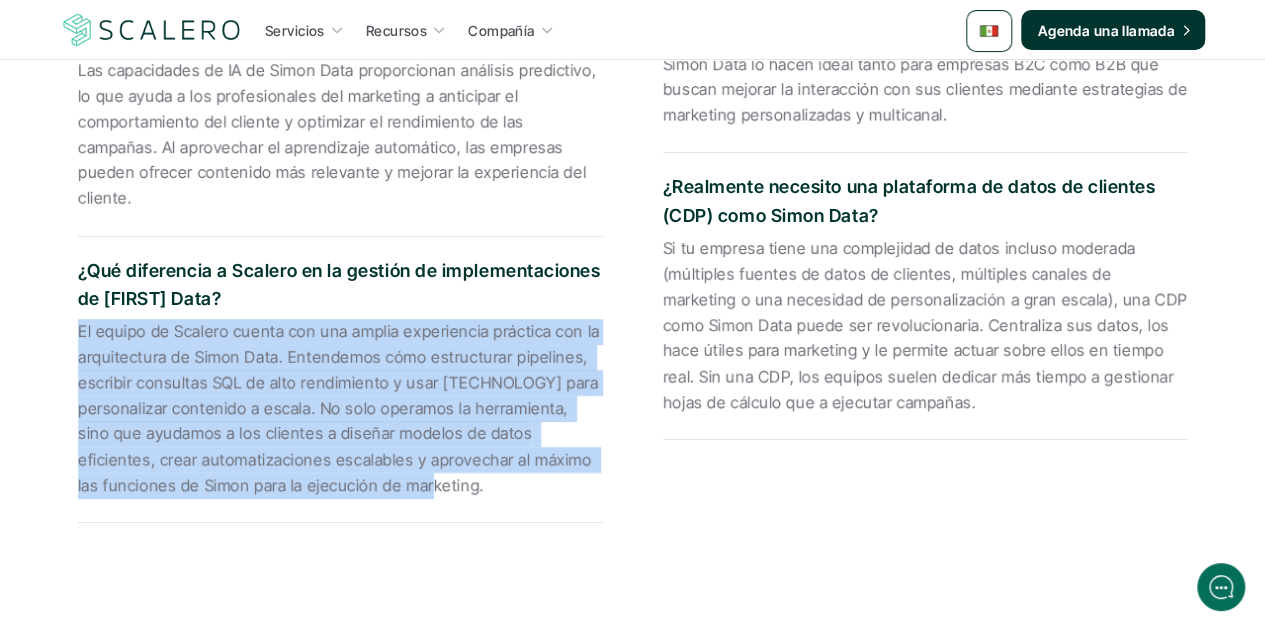 drag, startPoint x: 353, startPoint y: 461, endPoint x: 59, endPoint y: 315, distance: 328.256 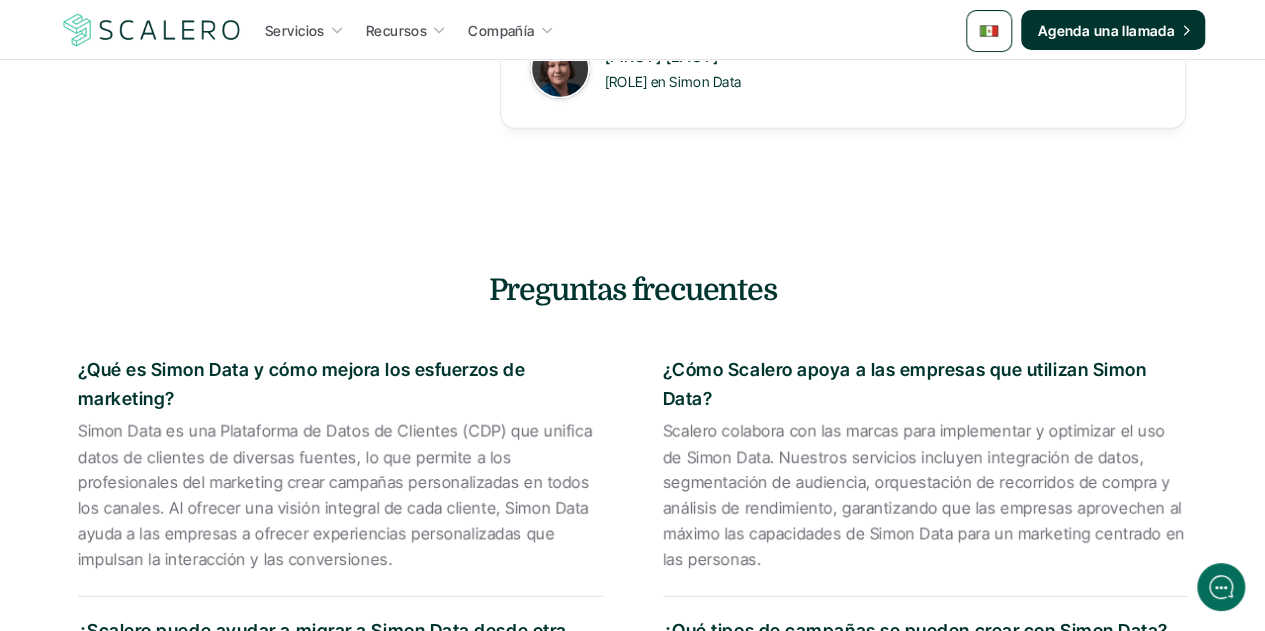scroll, scrollTop: 3000, scrollLeft: 0, axis: vertical 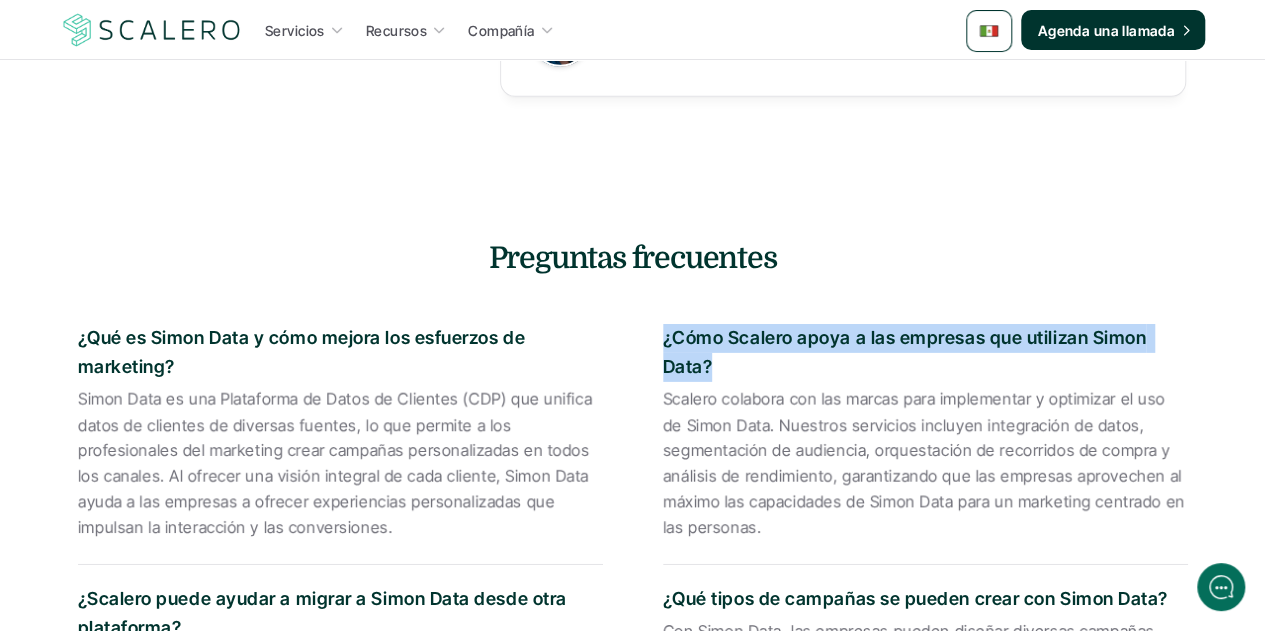 drag, startPoint x: 709, startPoint y: 365, endPoint x: 655, endPoint y: 327, distance: 66.0303 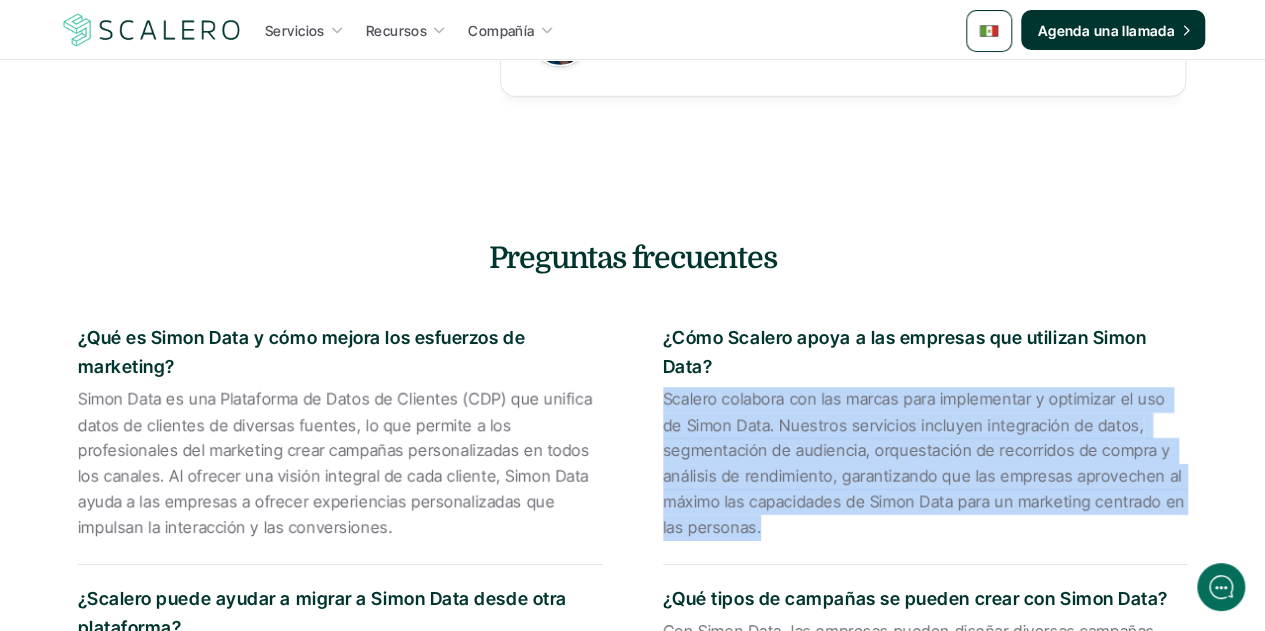 drag, startPoint x: 758, startPoint y: 527, endPoint x: 650, endPoint y: 407, distance: 161.44348 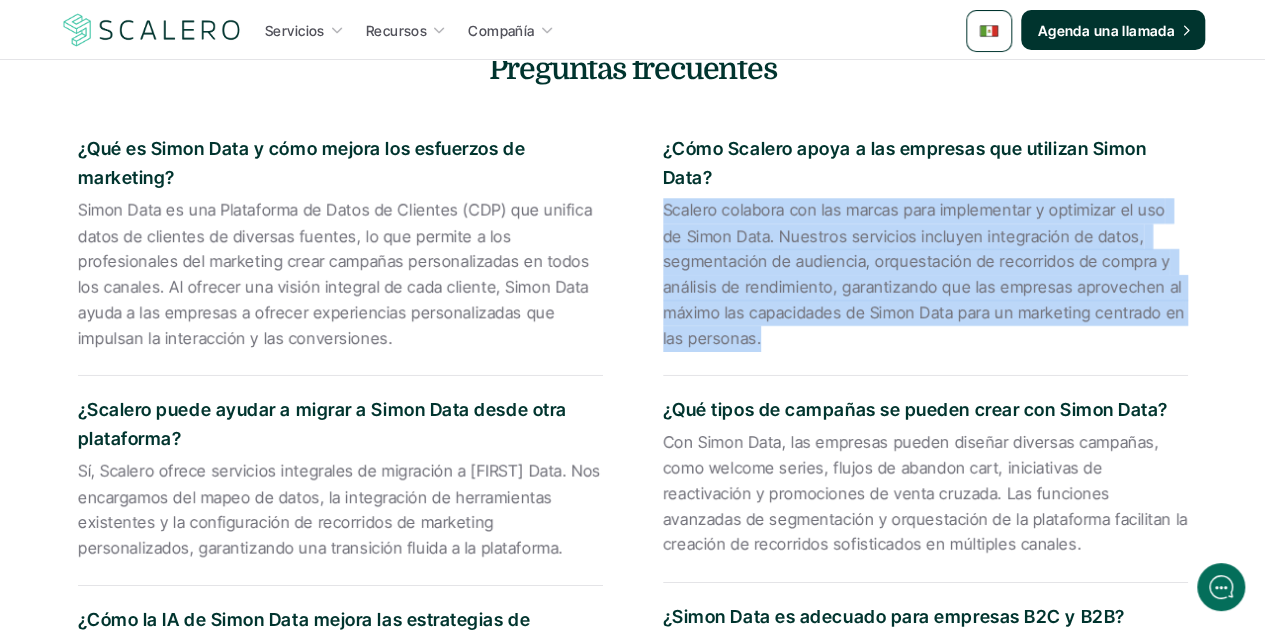 scroll, scrollTop: 3200, scrollLeft: 0, axis: vertical 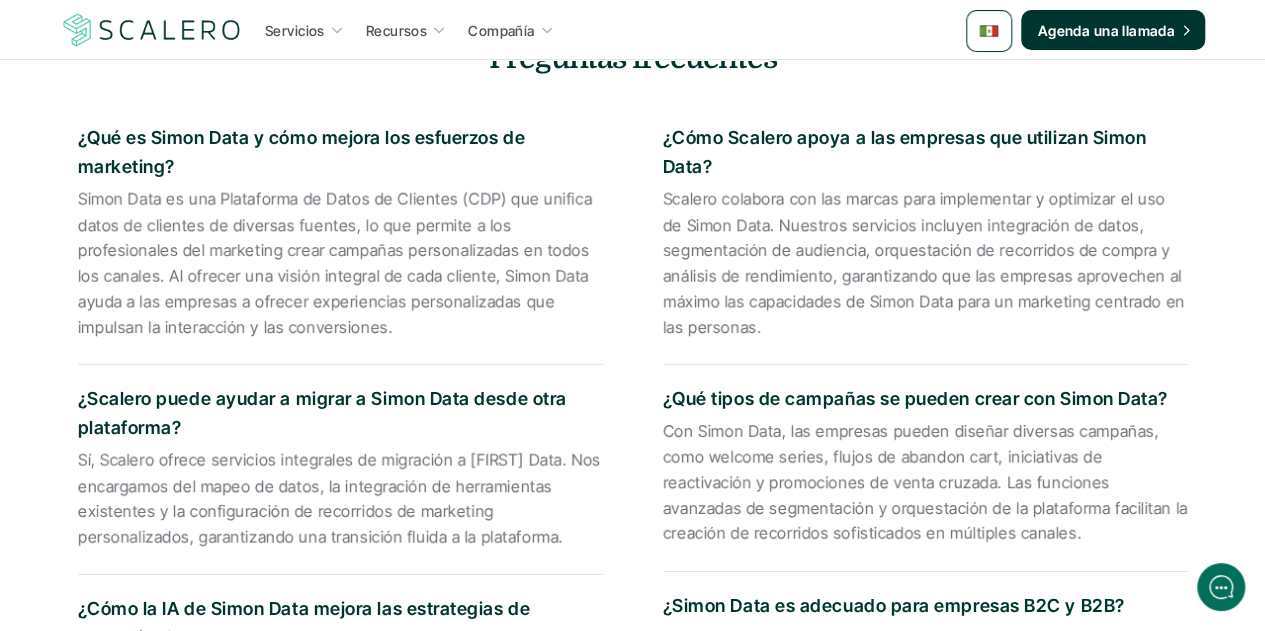 click on "Scalero colabora con las marcas para implementar y optimizar el uso de Simon Data. Nuestros servicios incluyen integración de datos, segmentación de audiencia, orquestación de recorridos de compra y análisis de rendimiento, garantizando que las empresas aprovechen al máximo las capacidades de Simon Data para un marketing centrado en las personas." at bounding box center [925, 234] 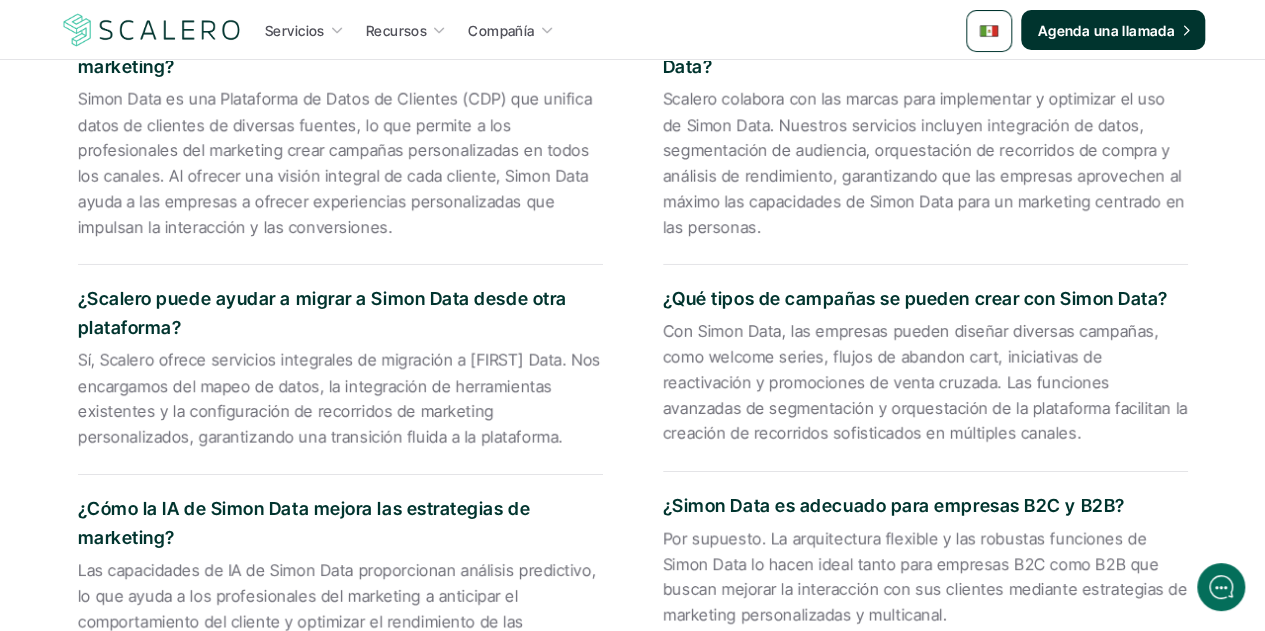 drag, startPoint x: 1164, startPoint y: 301, endPoint x: 617, endPoint y: 317, distance: 547.23395 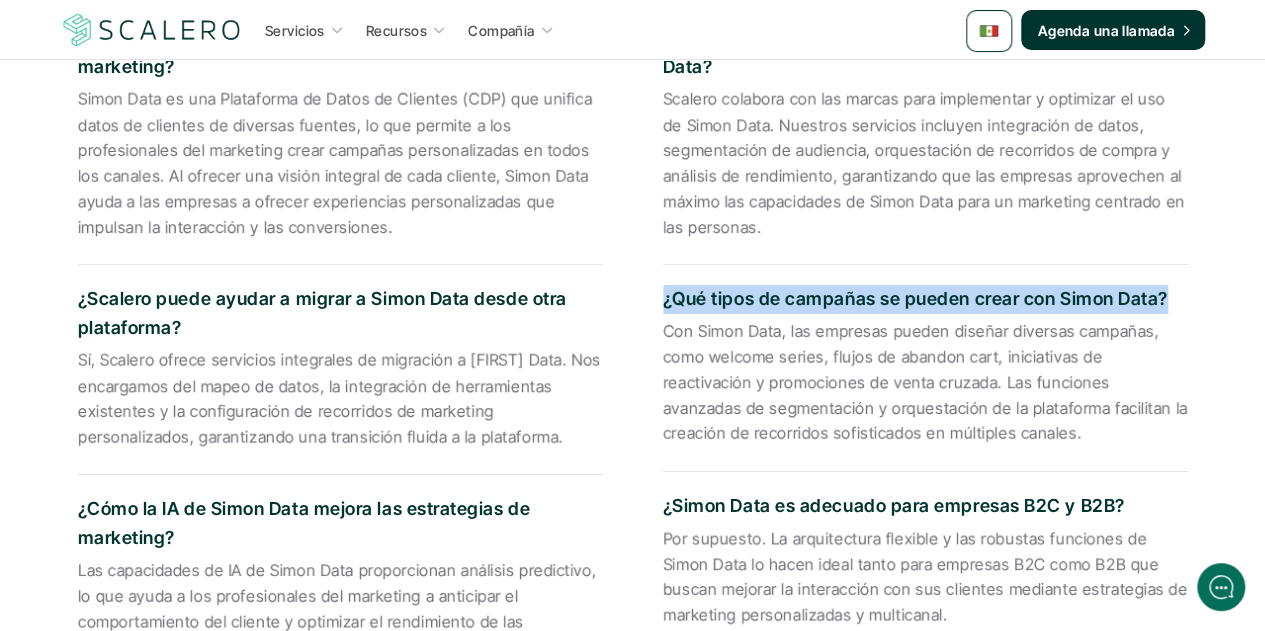drag, startPoint x: 1164, startPoint y: 303, endPoint x: 660, endPoint y: 302, distance: 504.001 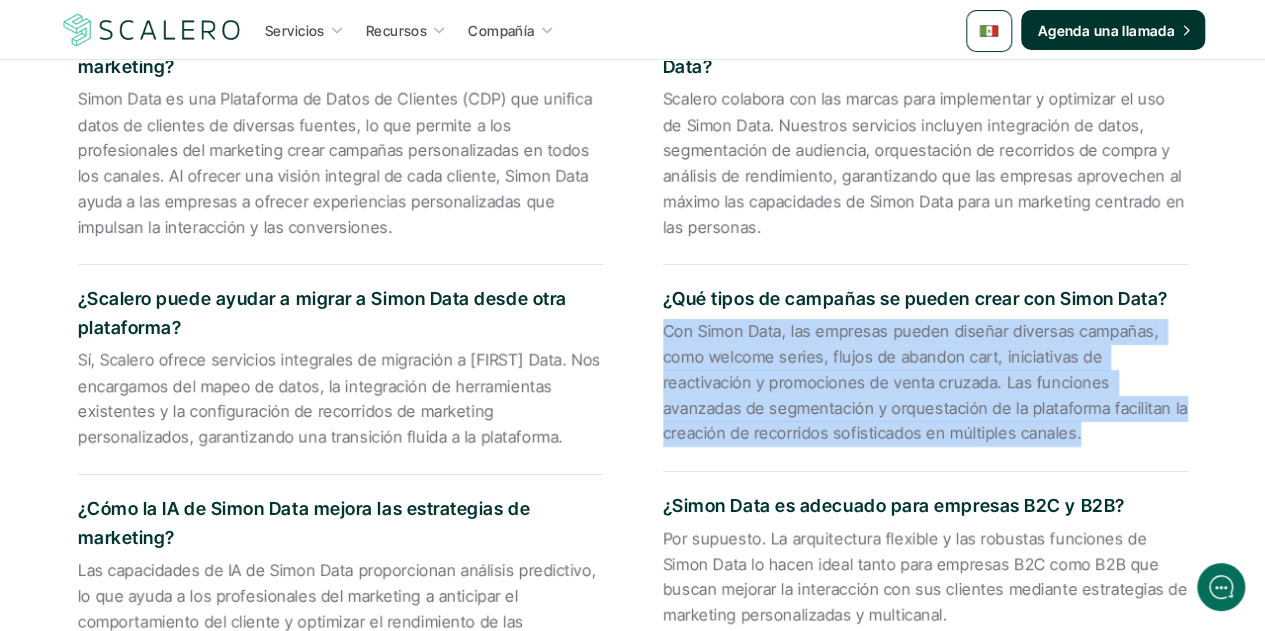 drag, startPoint x: 982, startPoint y: 431, endPoint x: 656, endPoint y: 330, distance: 341.28726 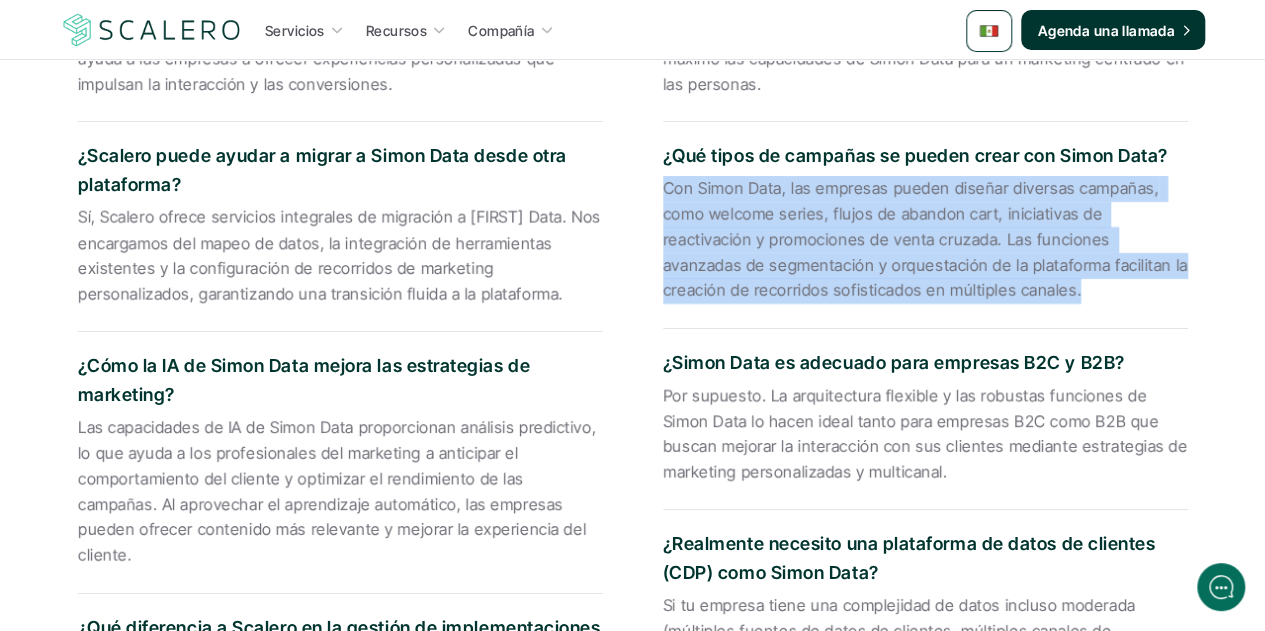 scroll, scrollTop: 3500, scrollLeft: 0, axis: vertical 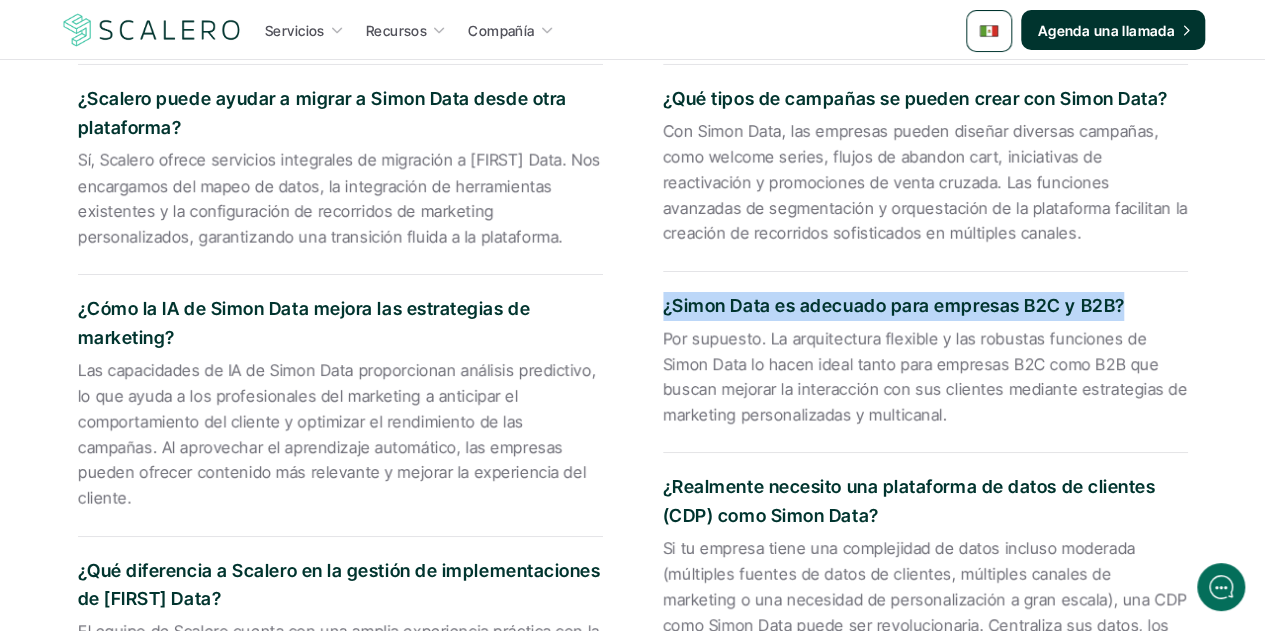drag, startPoint x: 1119, startPoint y: 309, endPoint x: 653, endPoint y: 307, distance: 466.0043 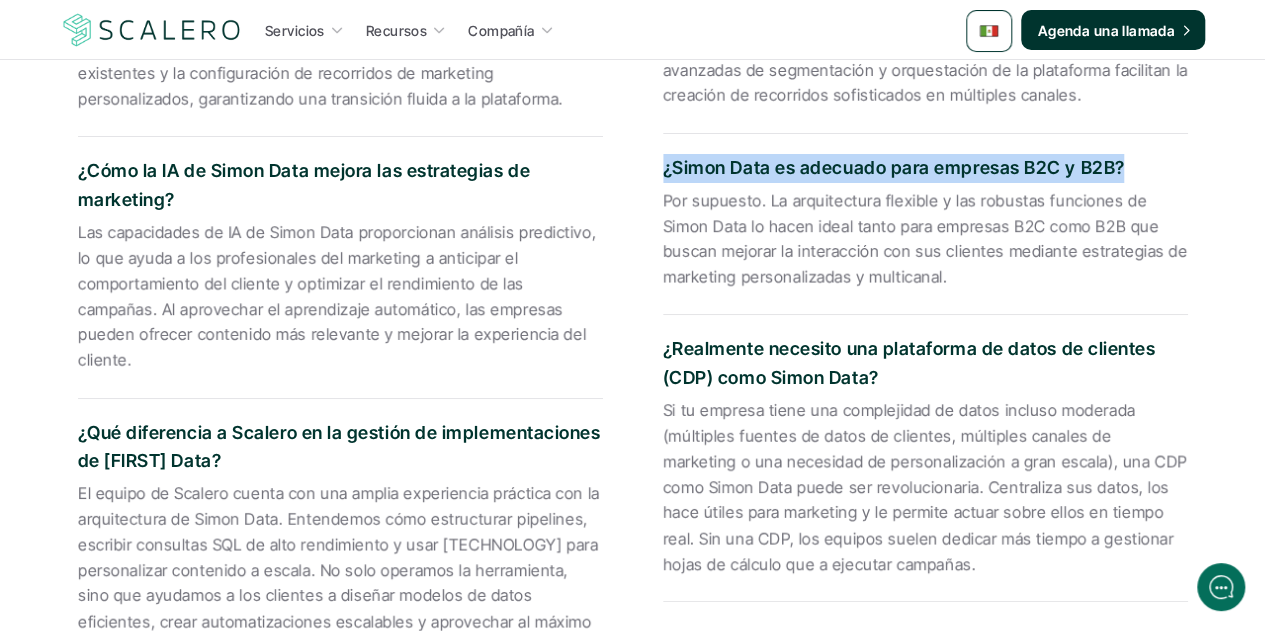 scroll, scrollTop: 3700, scrollLeft: 0, axis: vertical 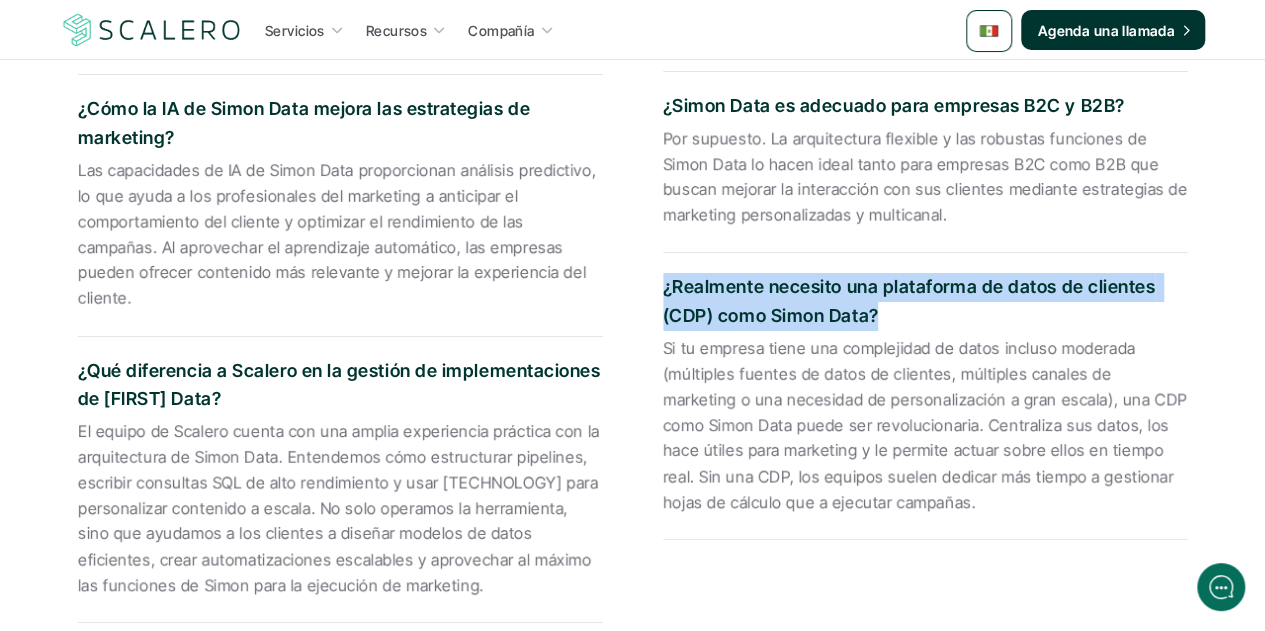 drag, startPoint x: 878, startPoint y: 317, endPoint x: 660, endPoint y: 291, distance: 219.54498 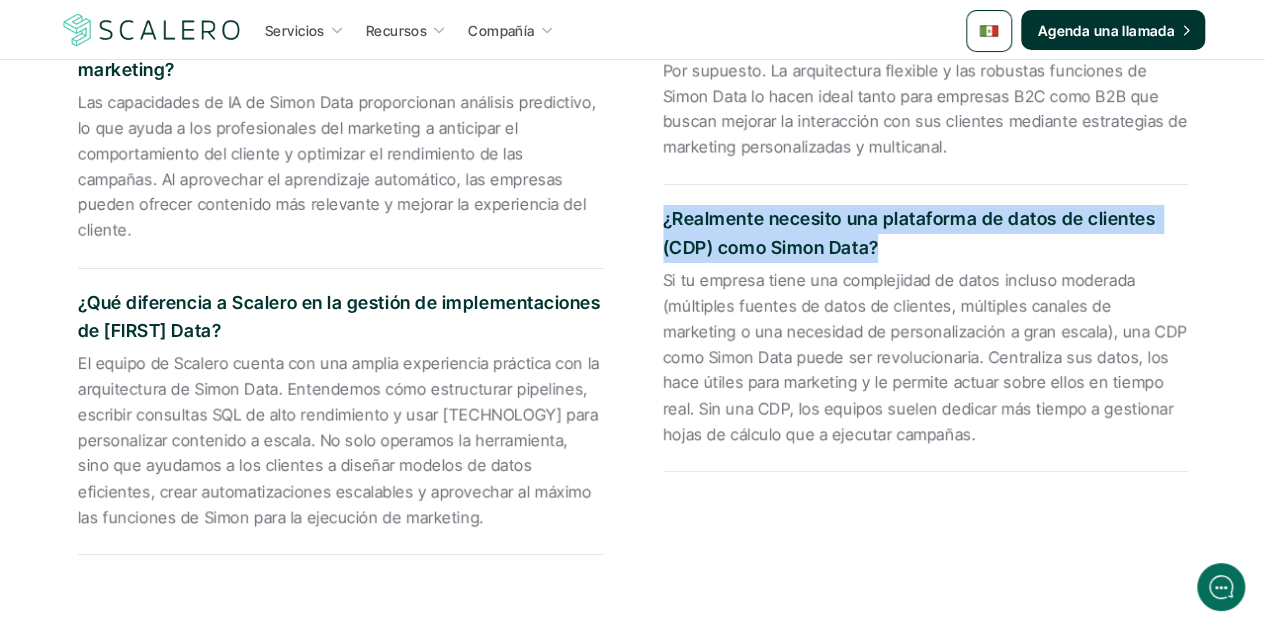 scroll, scrollTop: 3800, scrollLeft: 0, axis: vertical 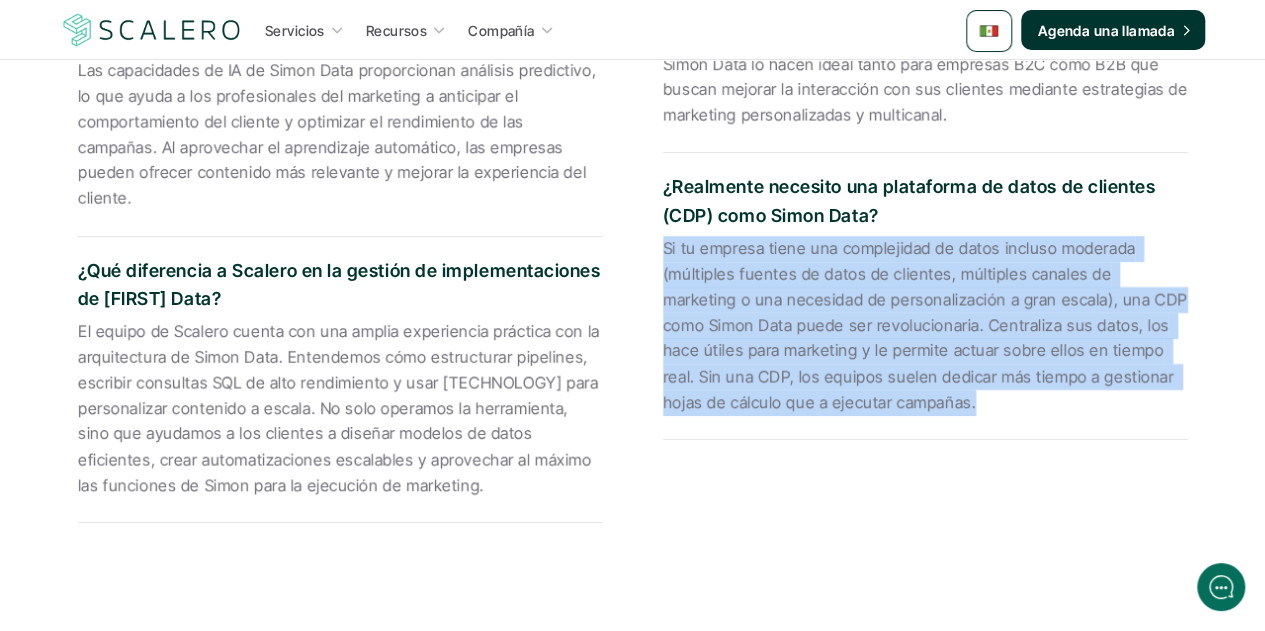 drag, startPoint x: 908, startPoint y: 399, endPoint x: 651, endPoint y: 247, distance: 298.585 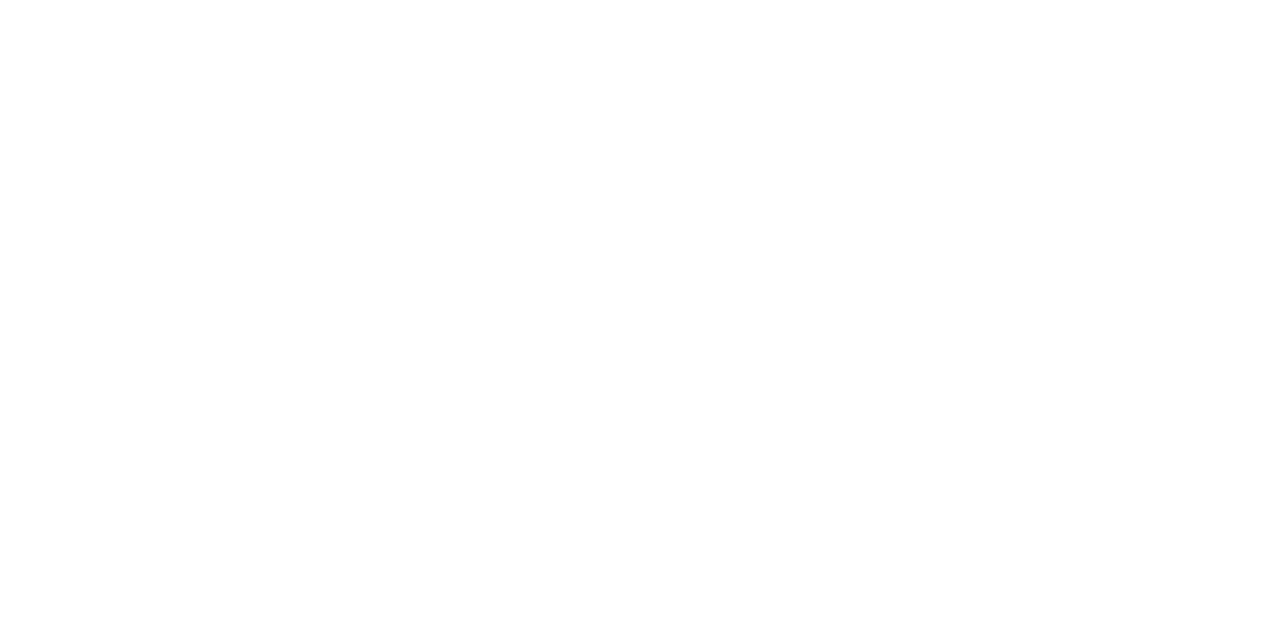 scroll, scrollTop: 0, scrollLeft: 0, axis: both 